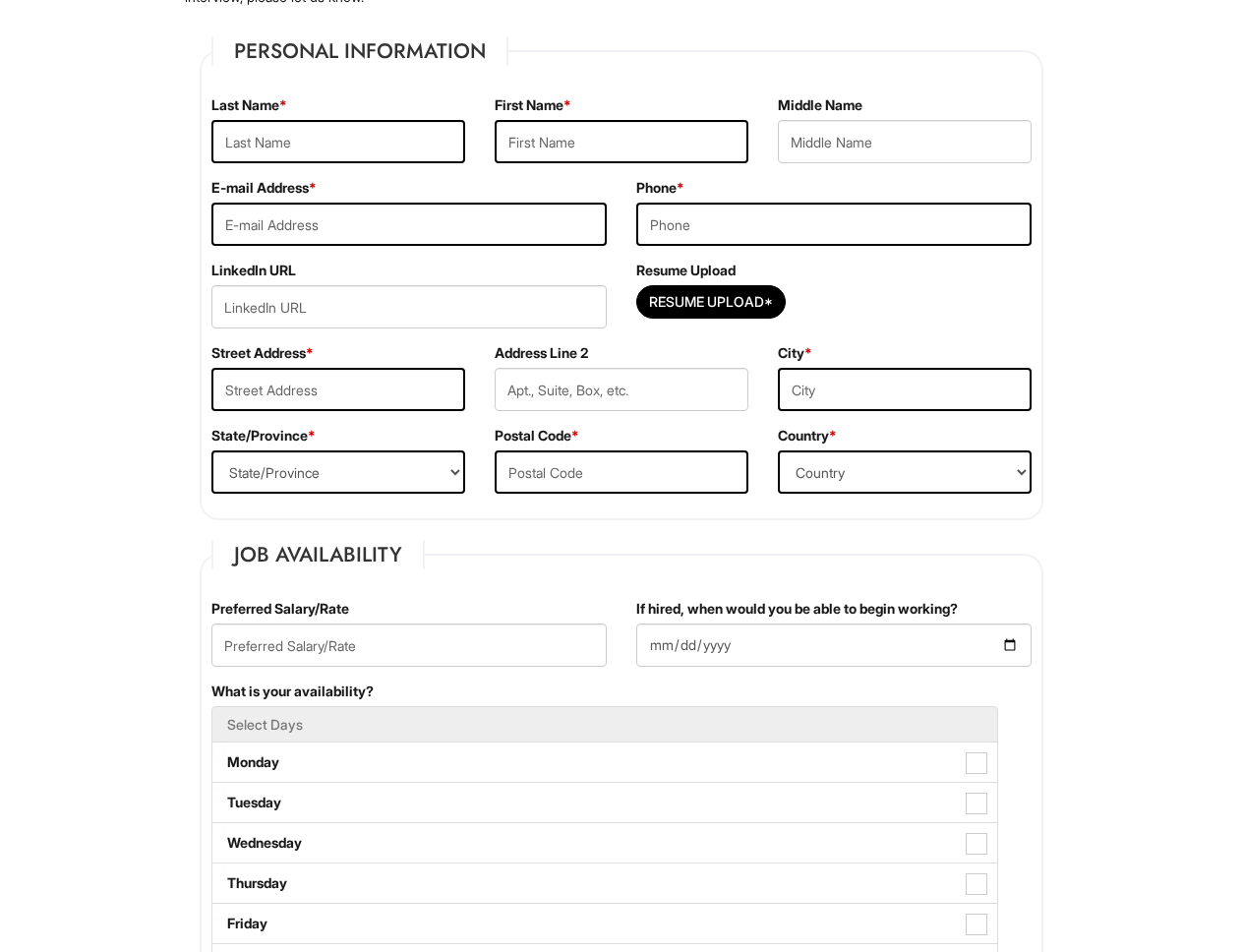scroll, scrollTop: 290, scrollLeft: 0, axis: vertical 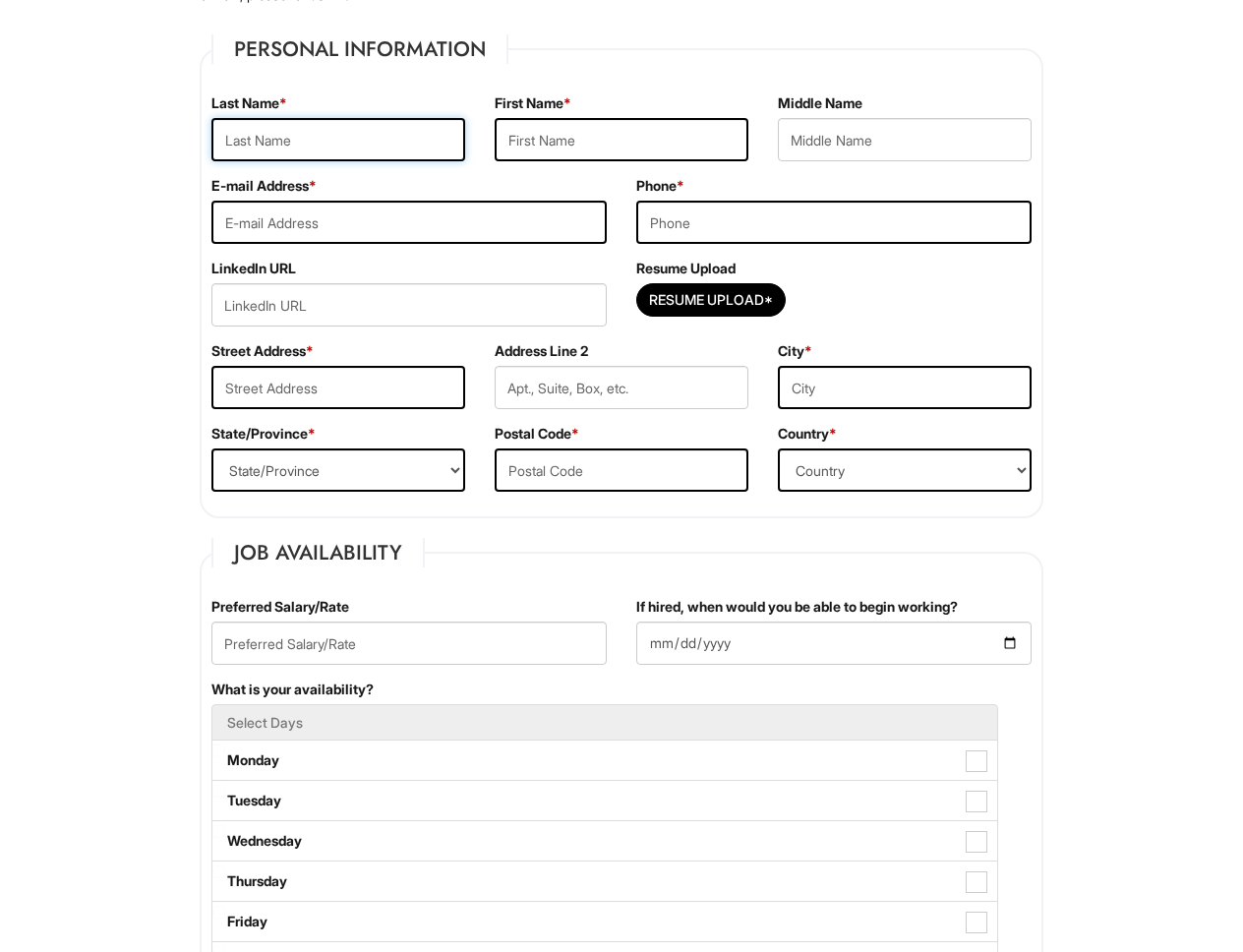 click at bounding box center (338, 140) 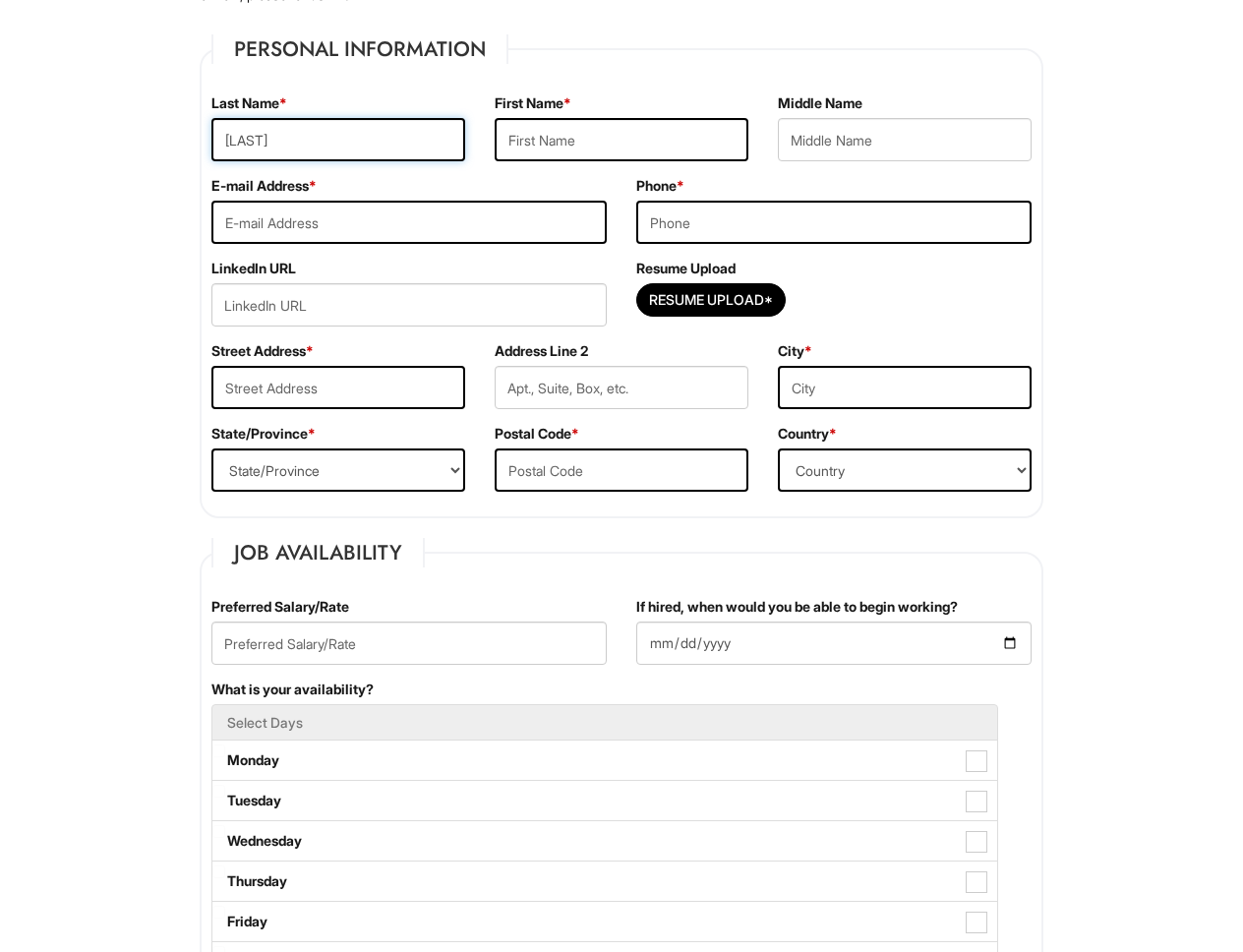 type on "[LAST]" 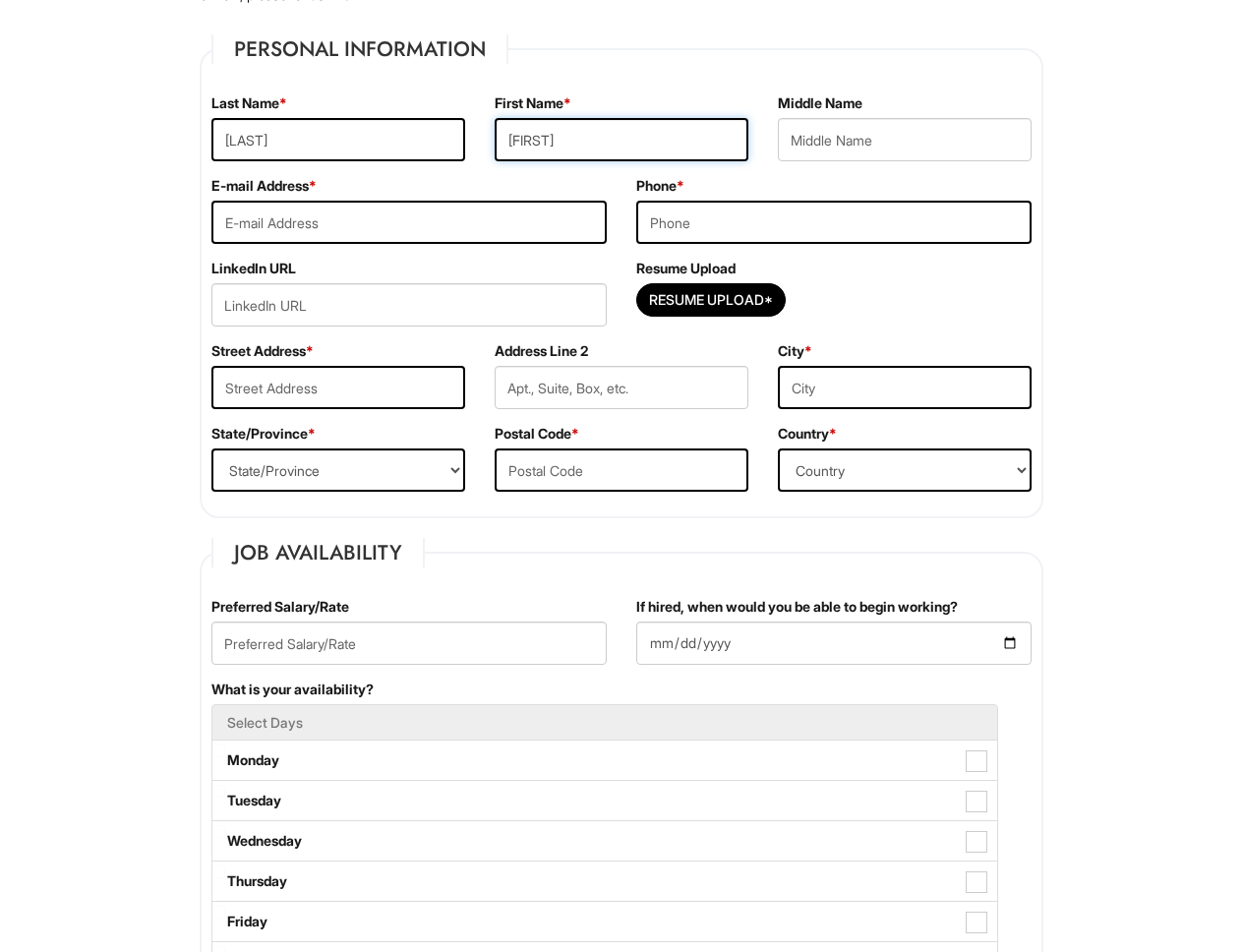 type on "[FIRST]" 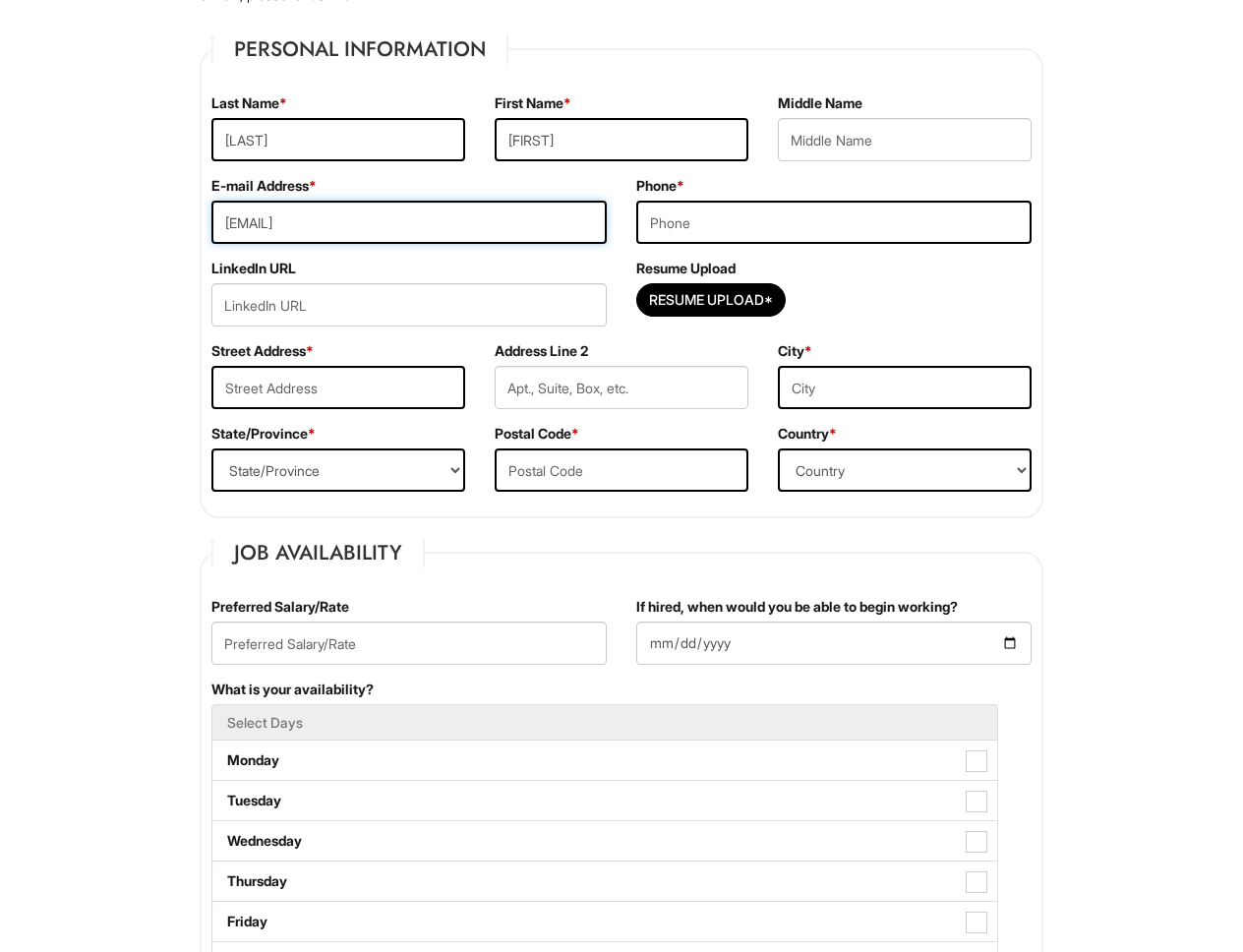type on "[EMAIL]" 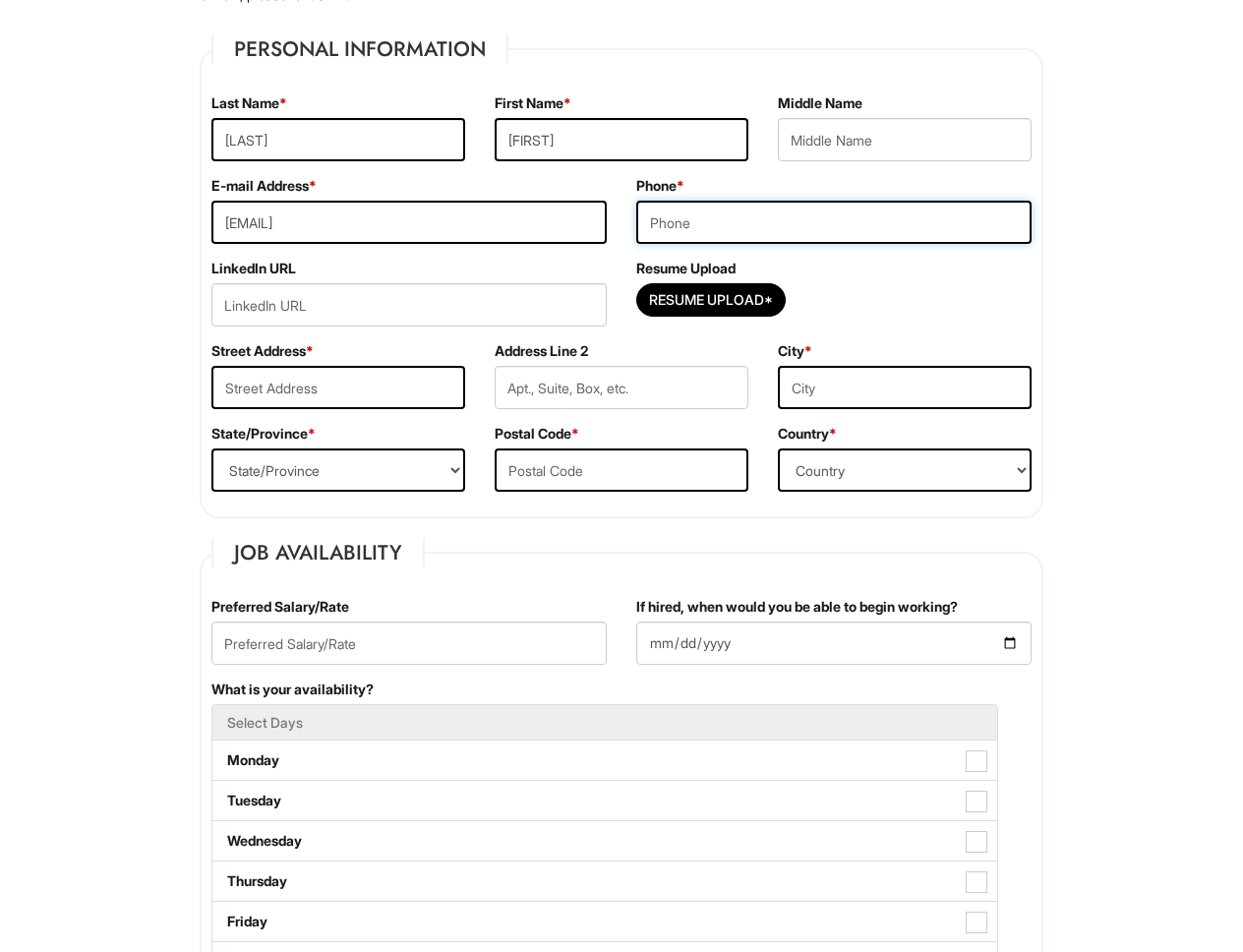 click at bounding box center (834, 222) 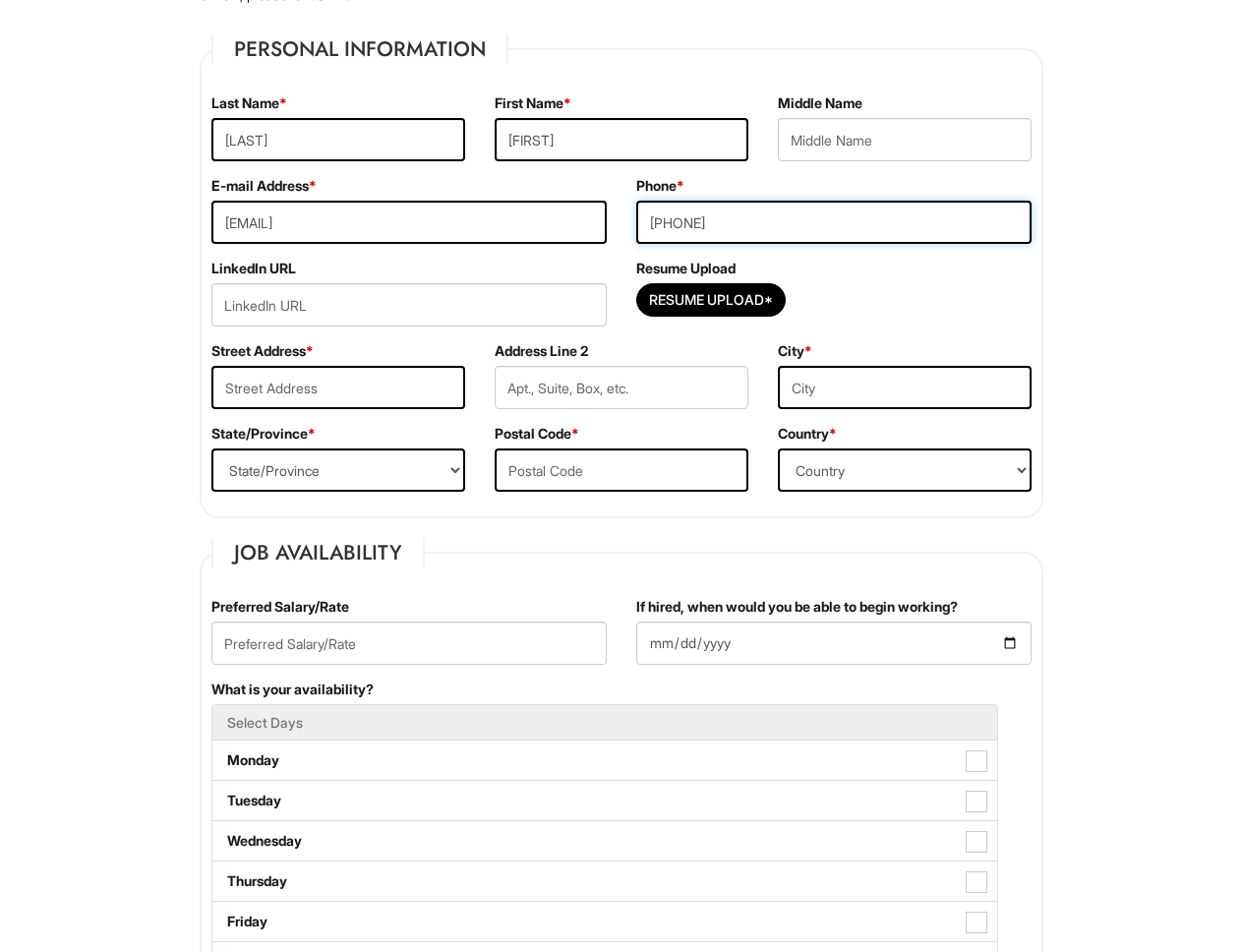 type on "[PHONE]" 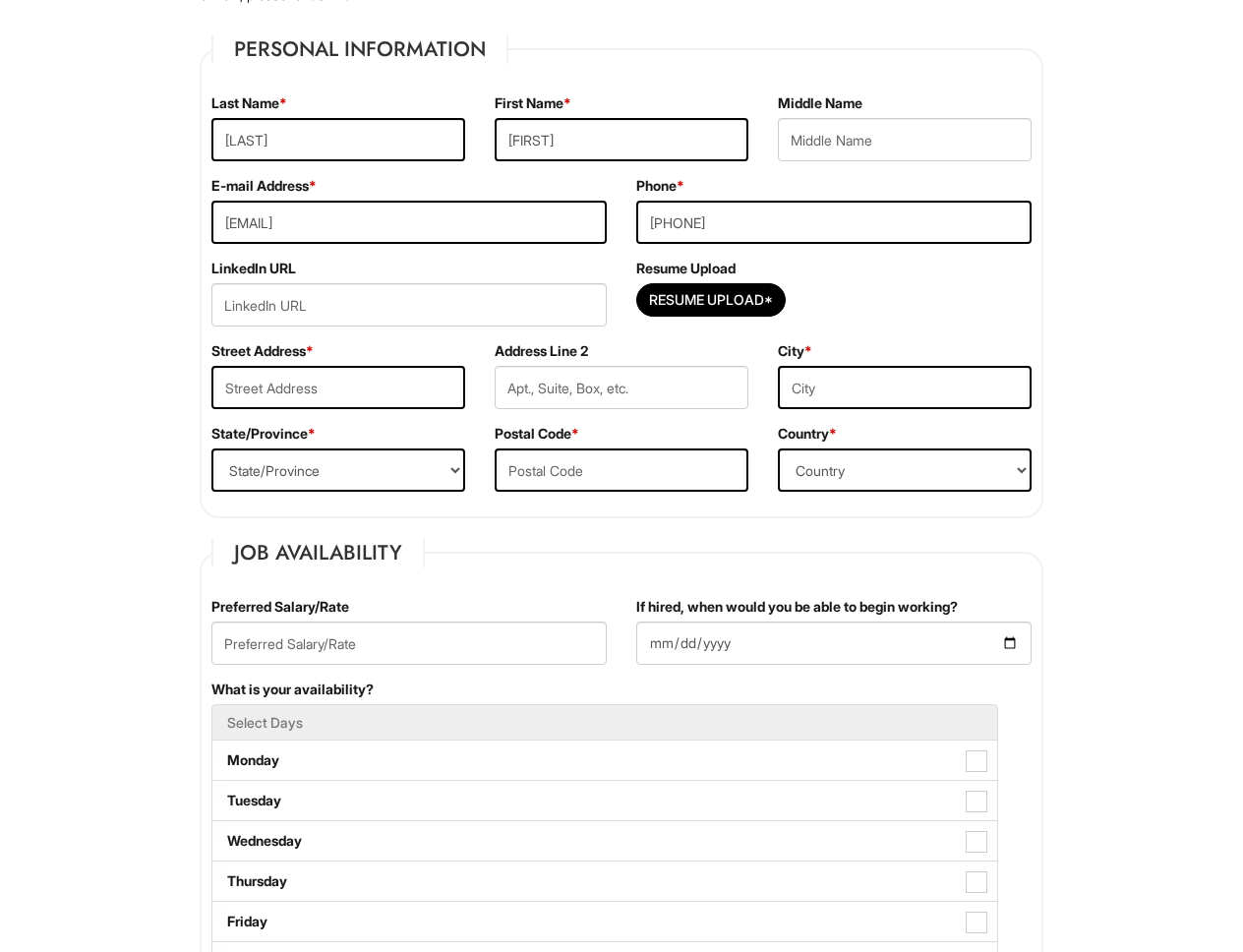 drag, startPoint x: 1142, startPoint y: 289, endPoint x: 726, endPoint y: 319, distance: 417.0803 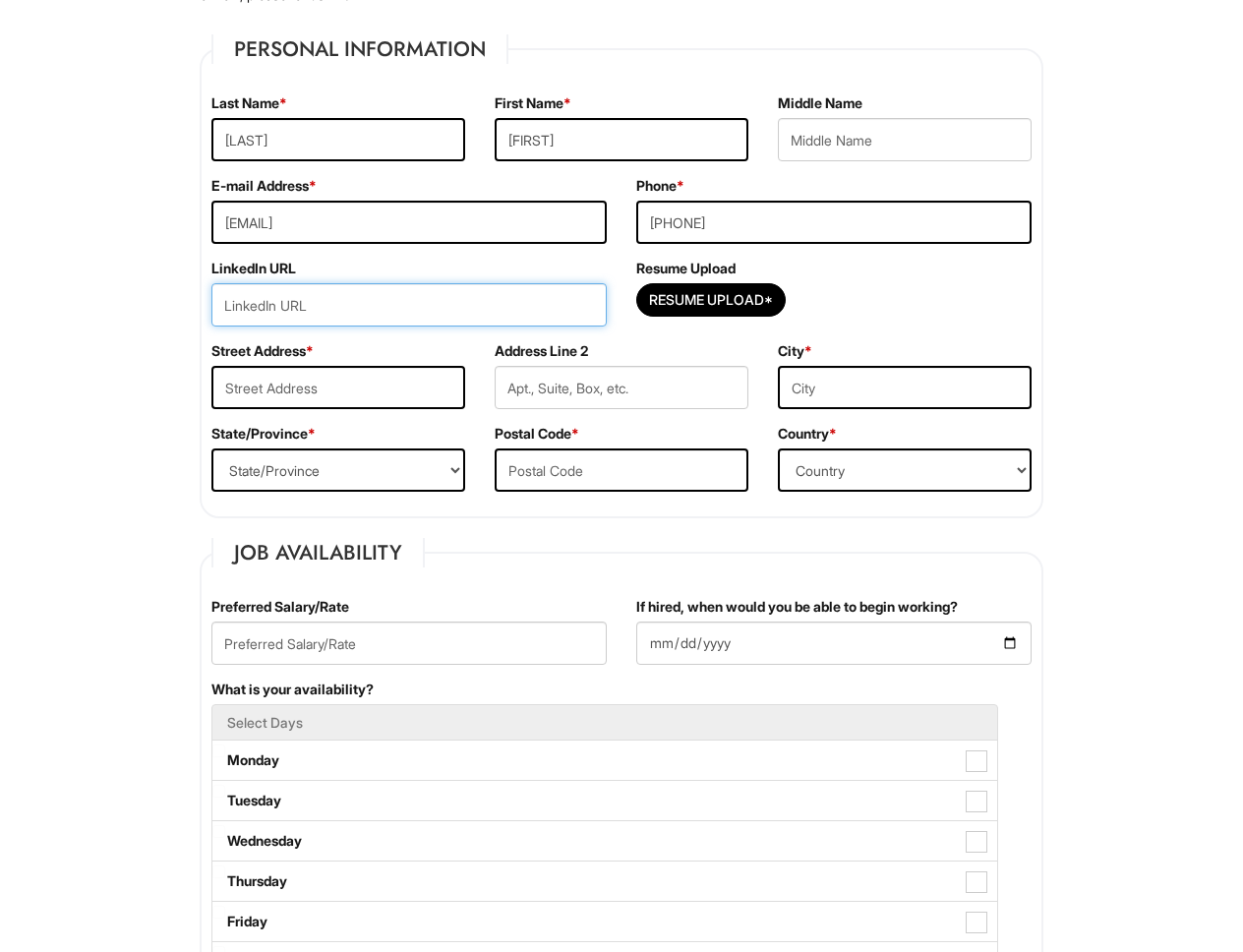 click at bounding box center (409, 305) 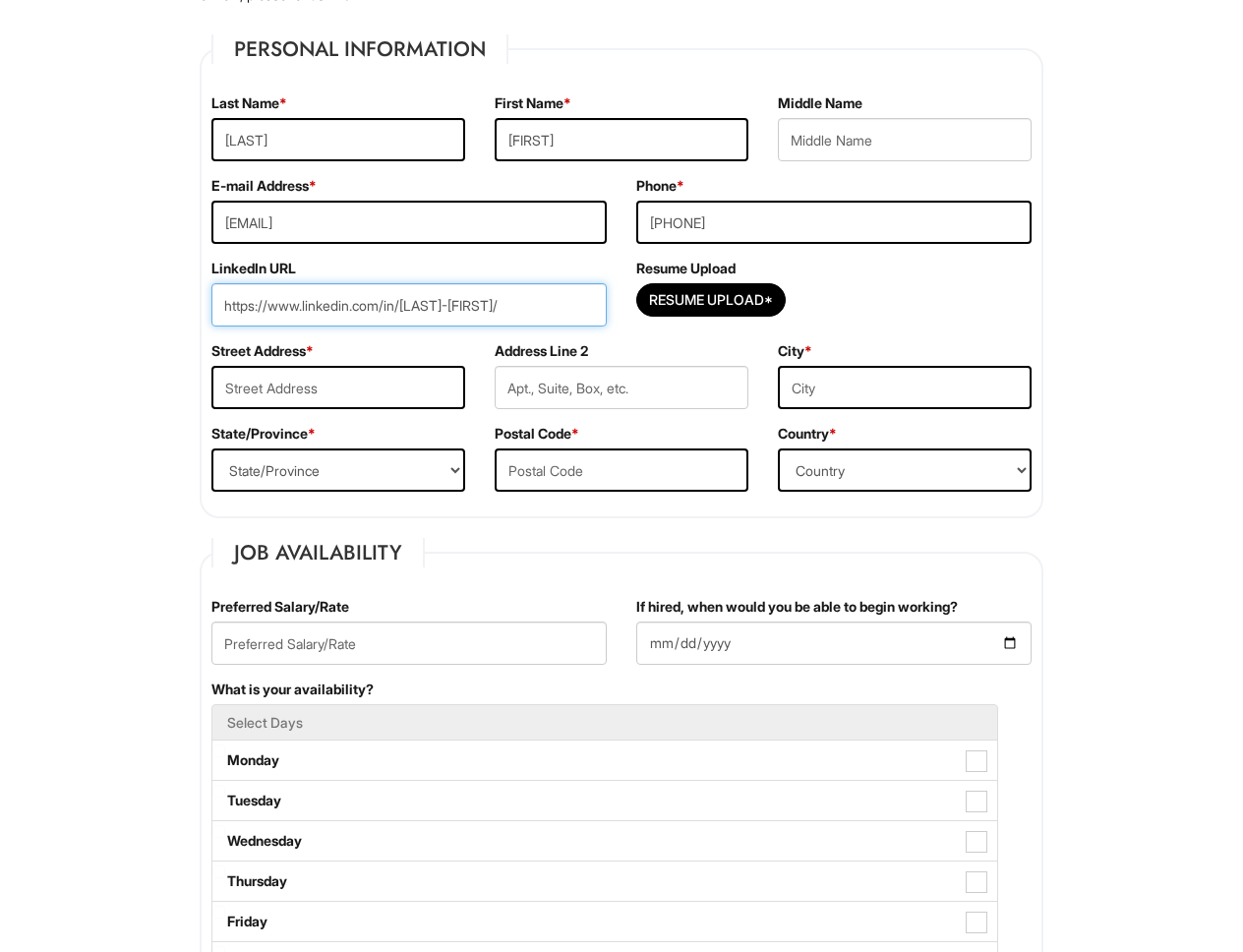 type on "https://www.linkedin.com/in/[LAST]-[FIRST]/" 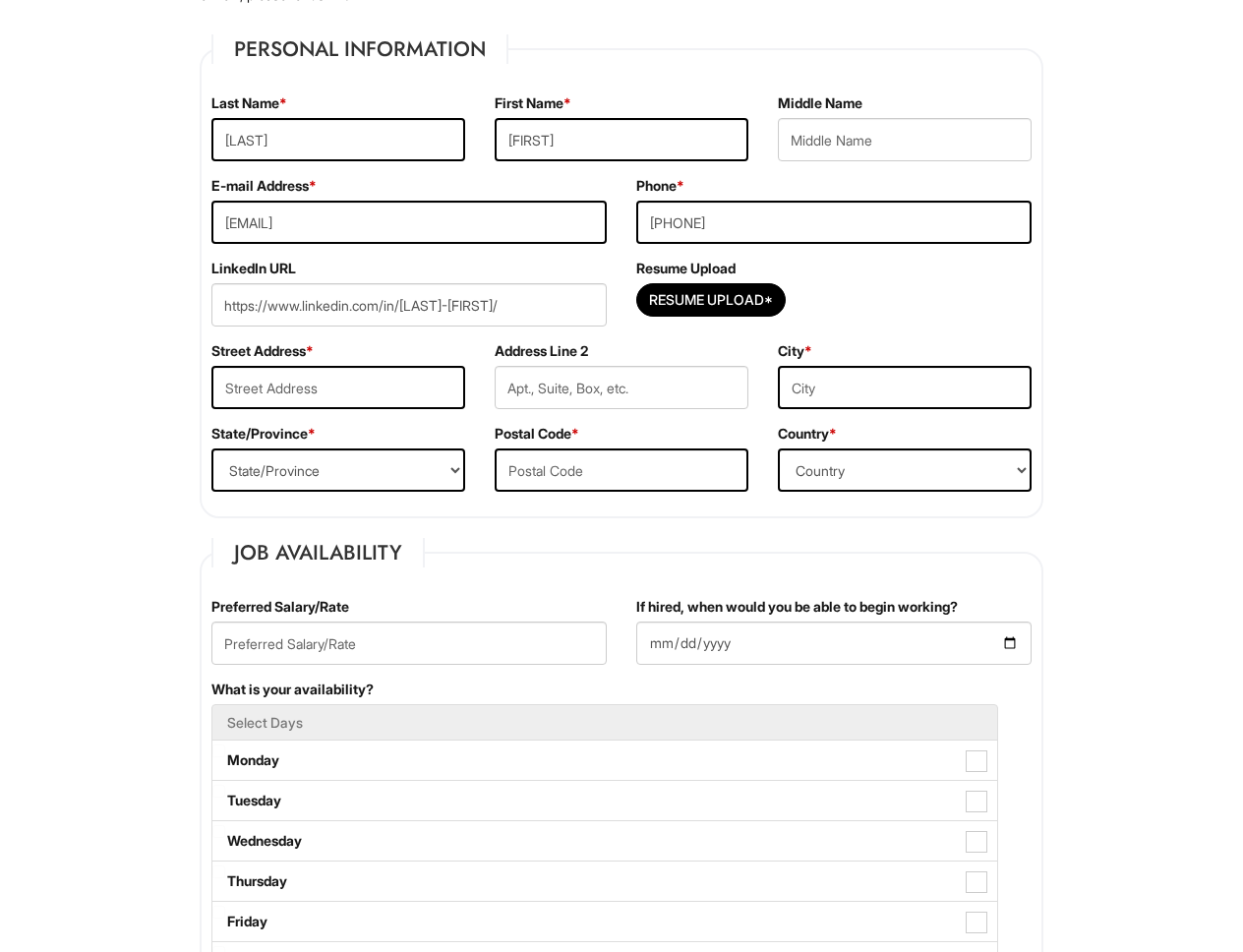 click on "Resume Upload*" at bounding box center (834, 305) 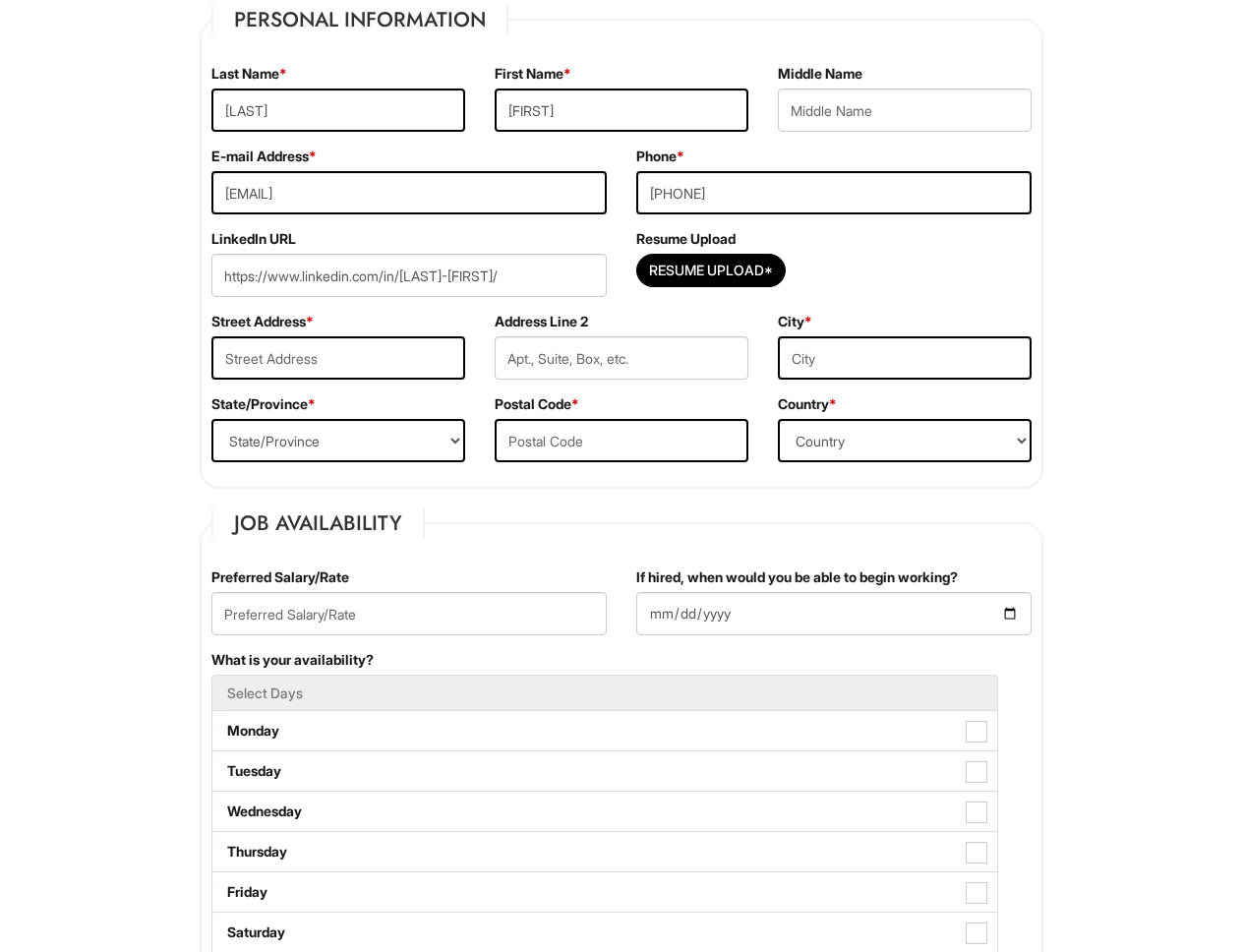 scroll, scrollTop: 337, scrollLeft: 0, axis: vertical 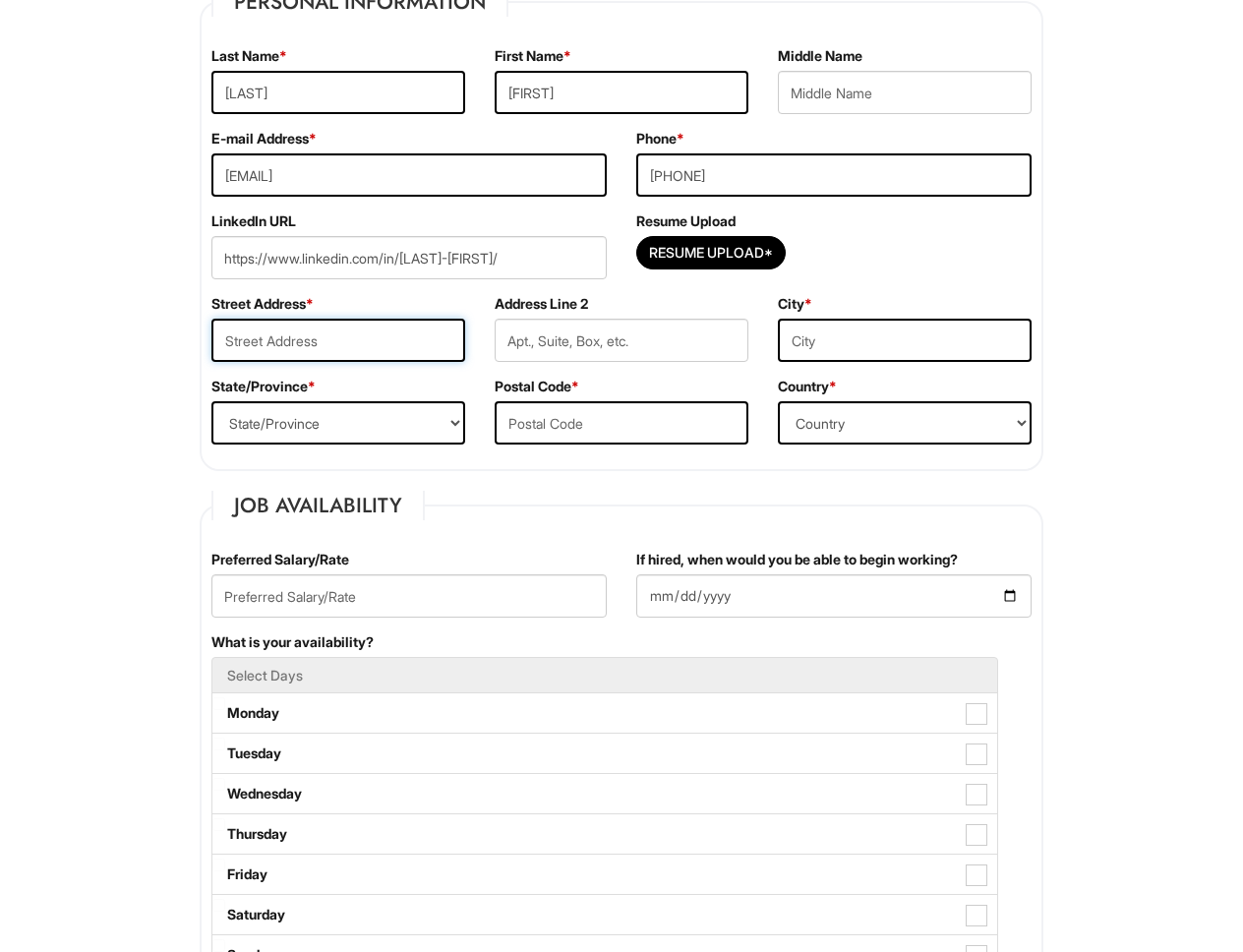 click at bounding box center (338, 340) 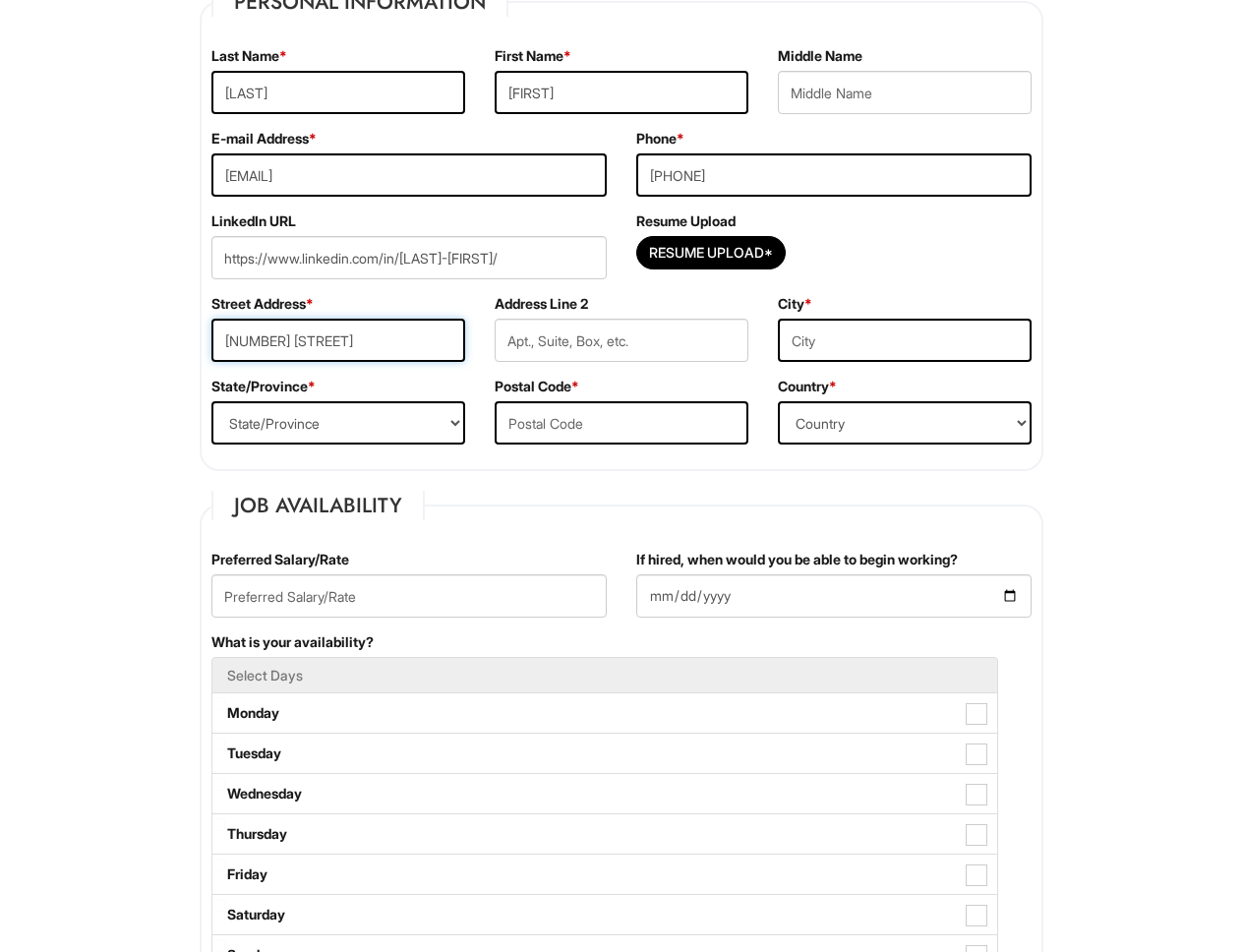 type on "[NUMBER] [STREET]" 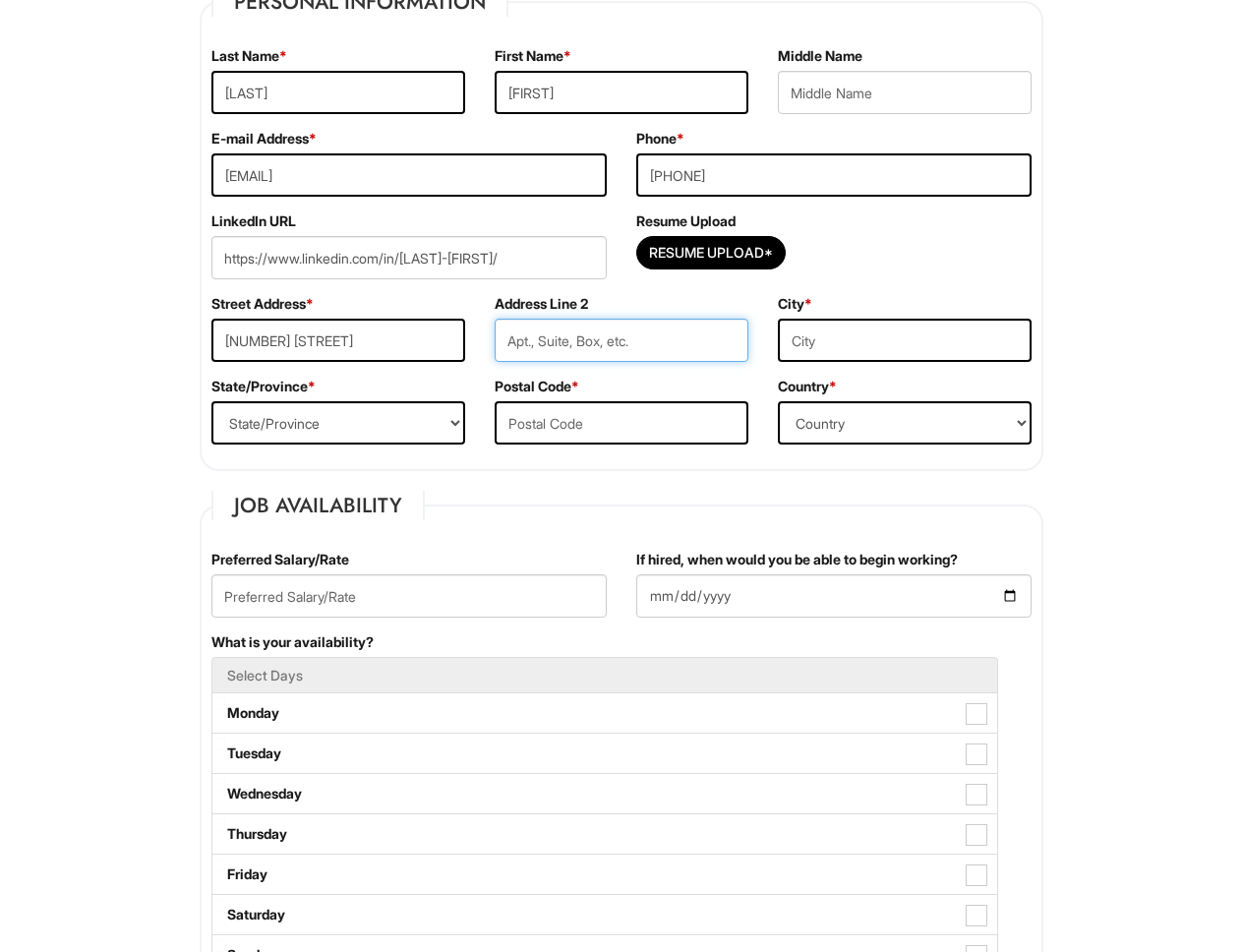 click at bounding box center [622, 340] 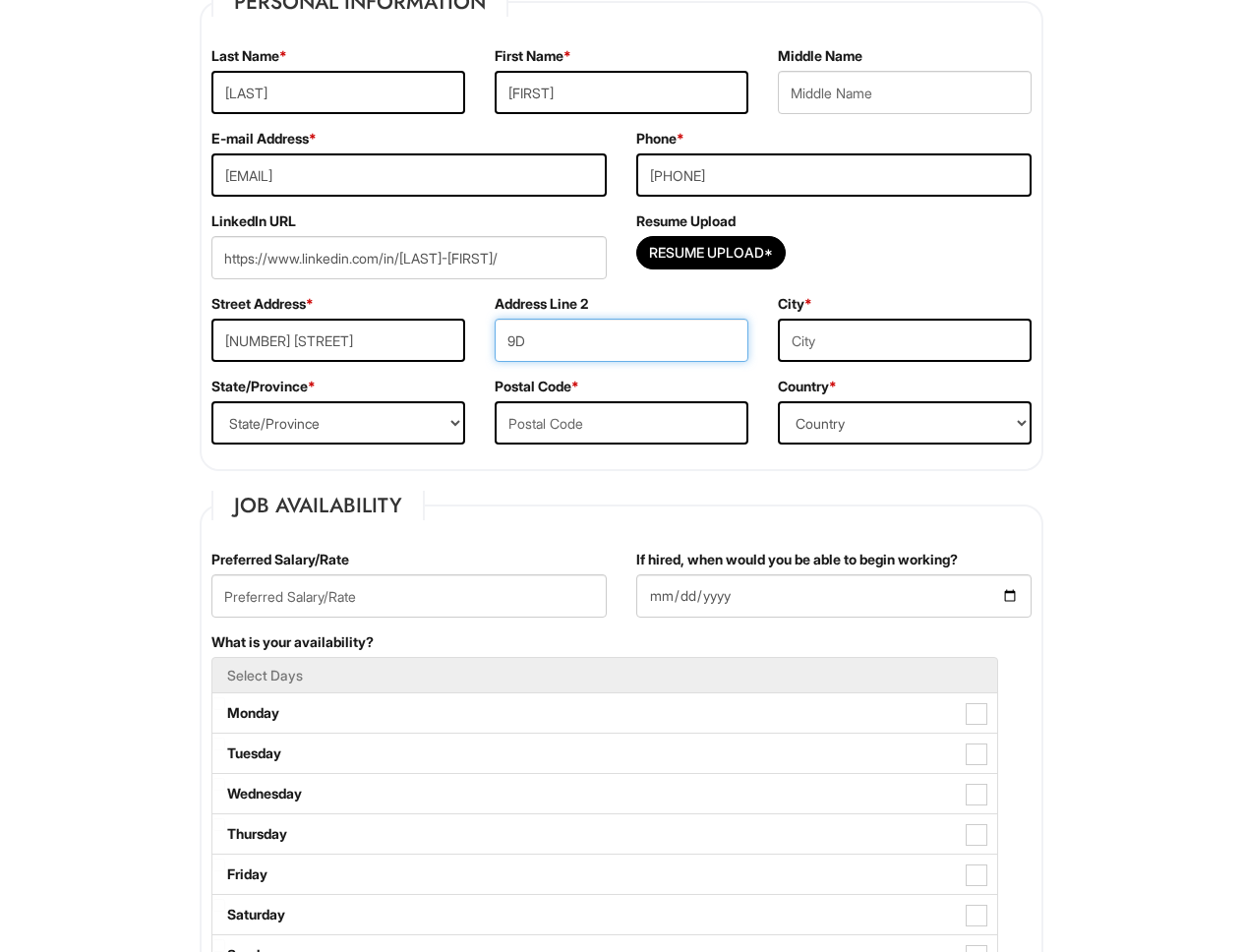 type on "9D" 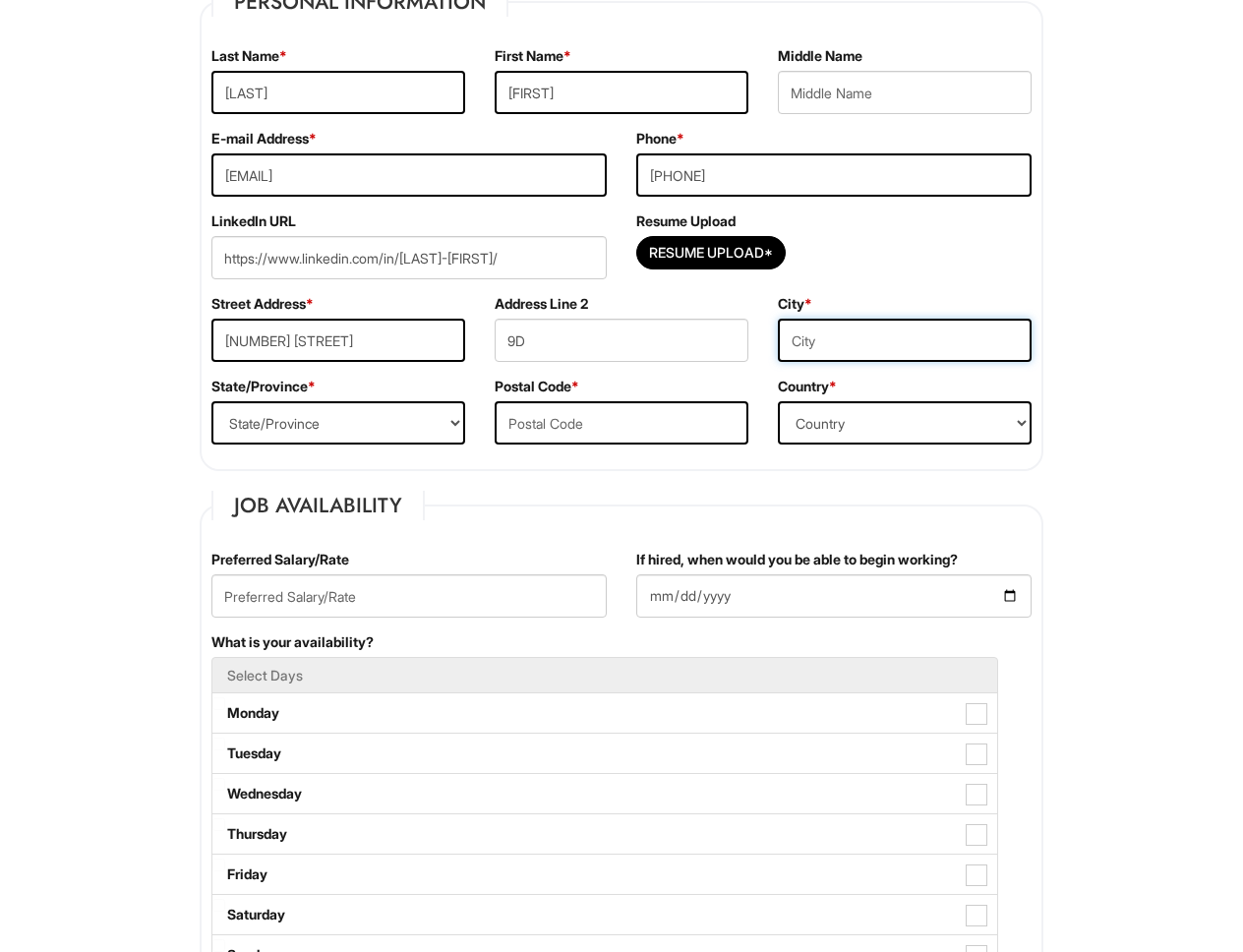 click at bounding box center [905, 340] 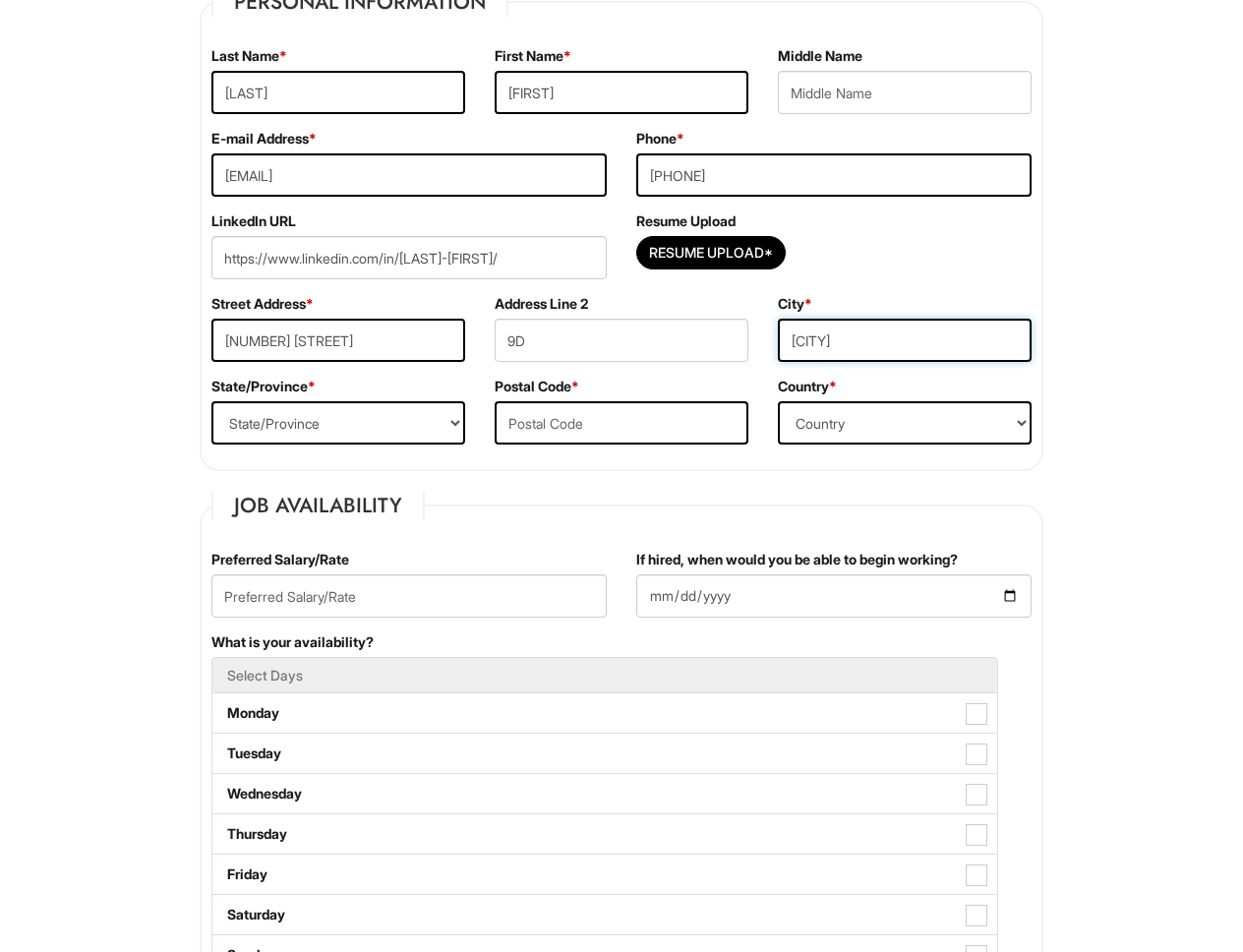 type on "[CITY]" 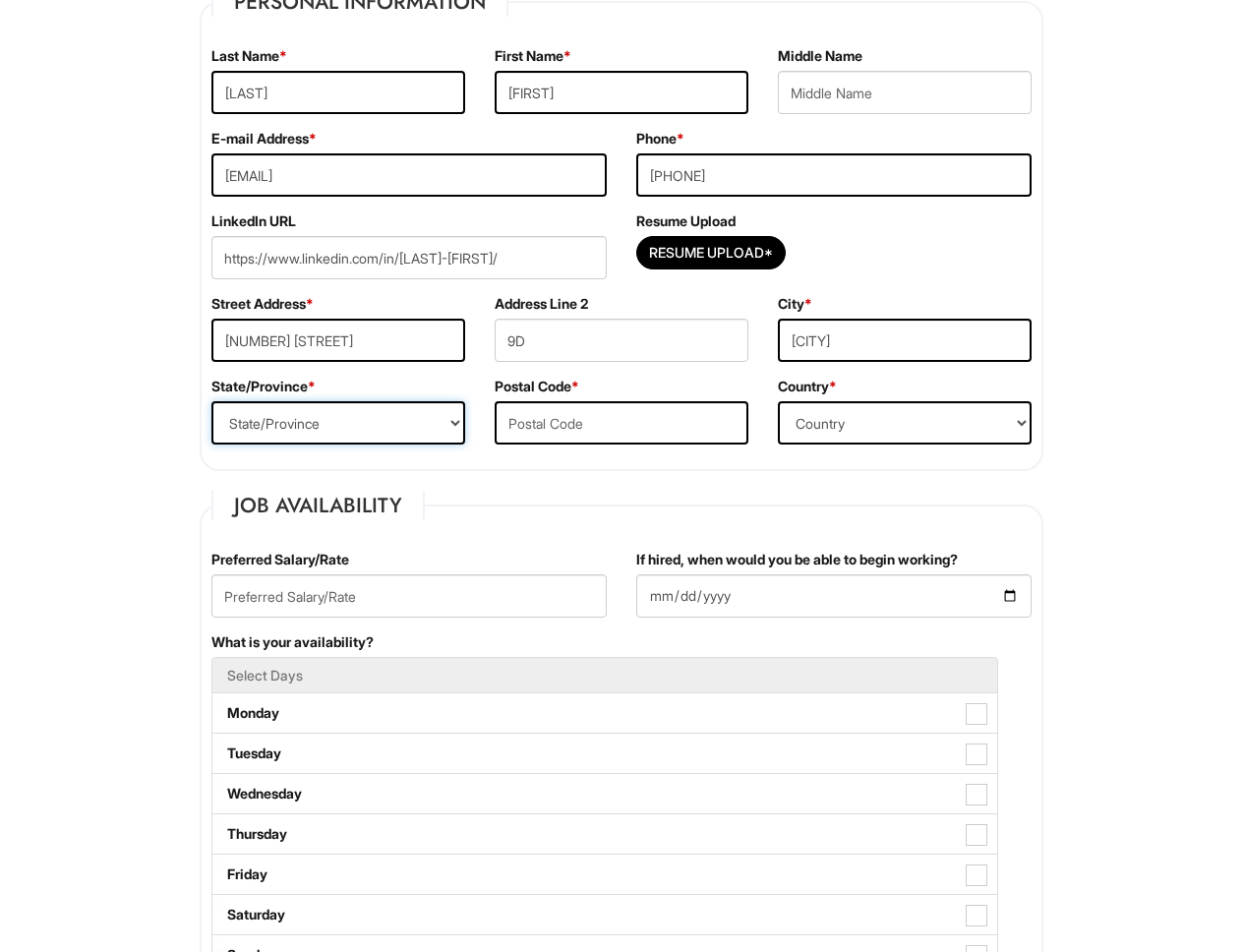 click on "State/Province ALABAMA ALASKA ARIZONA ARKANSAS CALIFORNIA COLORADO CONNECTICUT DELAWARE DISTRICT OF COLUMBIA FLORIDA GEORGIA HAWAII IDAHO ILLINOIS INDIANA IOWA KANSAS KENTUCKY LOUISIANA MAINE MARYLAND MASSACHUSETTS MICHIGAN MINNESOTA MISSISSIPPI MISSOURI MONTANA NEBRASKA NEVADA NEW HAMPSHIRE NEW JERSEY NEW MEXICO NEW YORK NORTH CAROLINA NORTH DAKOTA OHIO OKLAHOMA OREGON PENNSYLVANIA RHODE ISLAND SOUTH CAROLINA SOUTH DAKOTA TENNESSEE TEXAS UTAH VERMONT VIRGINIA WASHINGTON WEST VIRGINIA WISCONSIN WYOMING CA-ALBERTA CA-BRITISH COLUMBIA CA-MANITOBA CA-NEW BRUNSWICK CA-NEWFOUNDLAND CA-NOVA SCOTIA CA-NORTHWEST TERRITORIES CA-NUNAVUT CA-ONTARIO CA-PRINCE EDWARD ISLAND CA-QUEBEC CA-SASKATCHEWAN CA-YUKON TERRITORY US-AMERICAN SAMOA US-FEDERATED STATES OF MICRONESIA US-GUAM US-MARSHALL ISLANDS US-NORTHERN MARIANA ISLANDS US-PALAU US-PUERTO RICO" at bounding box center (338, 423) 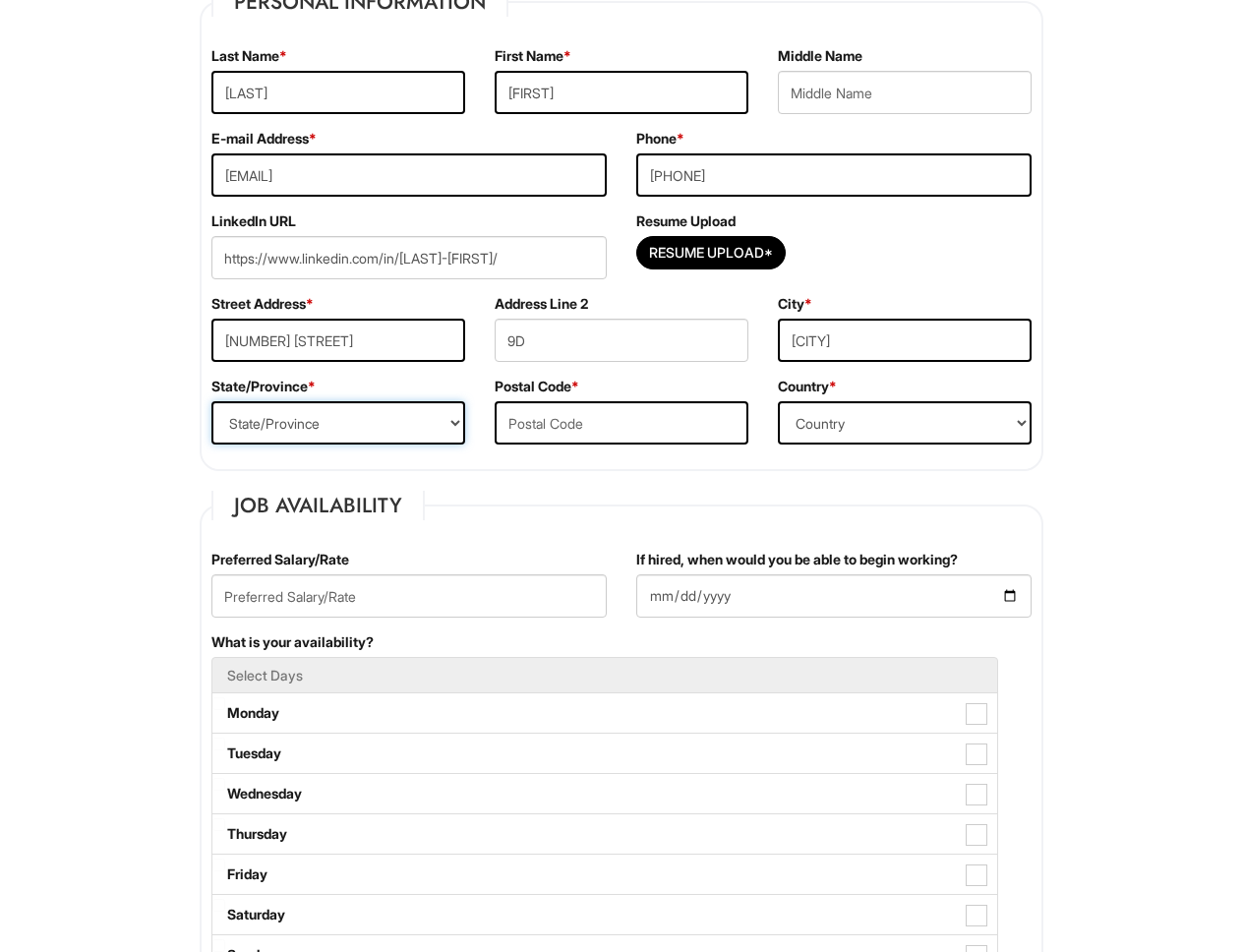 select on "IL" 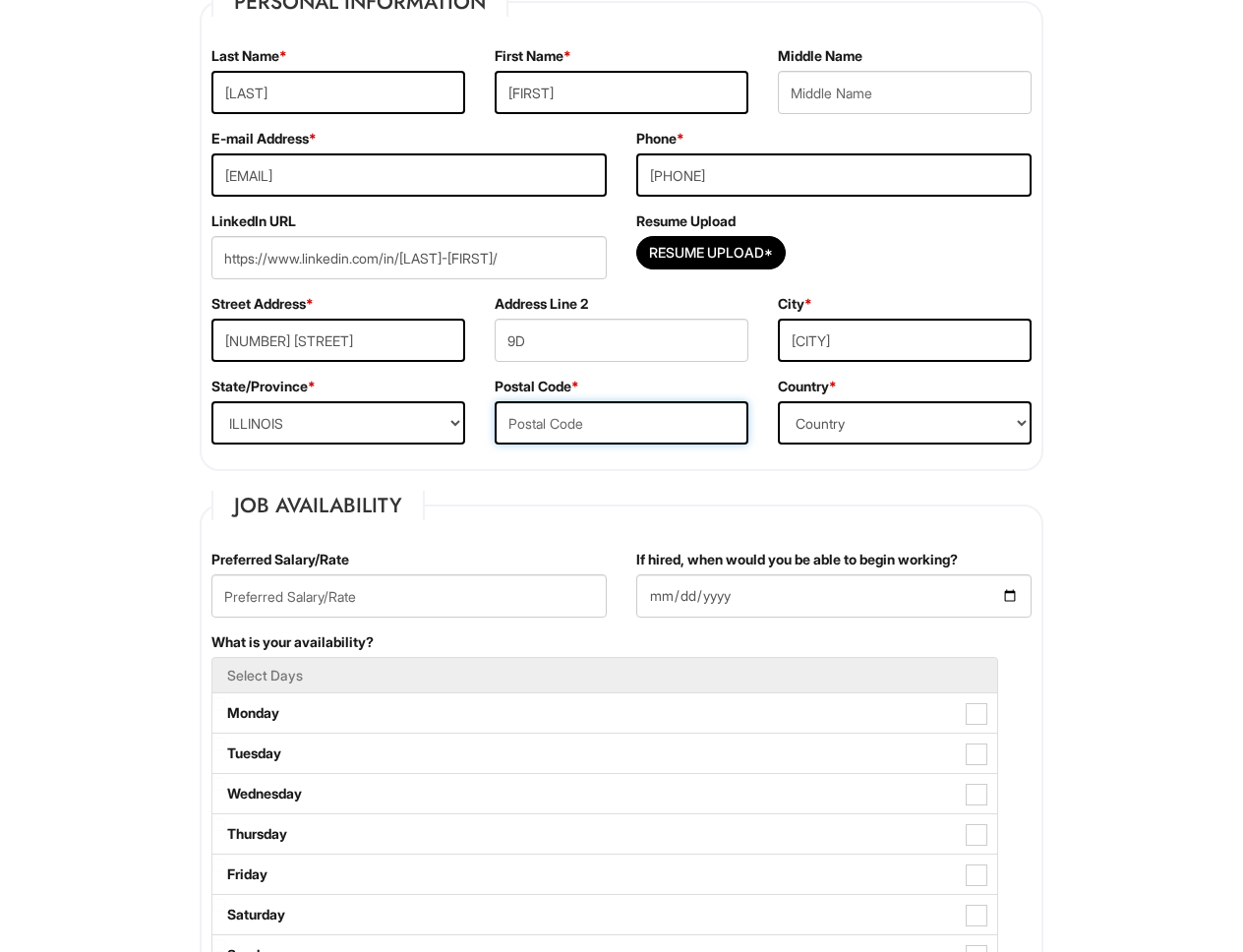 click at bounding box center [622, 423] 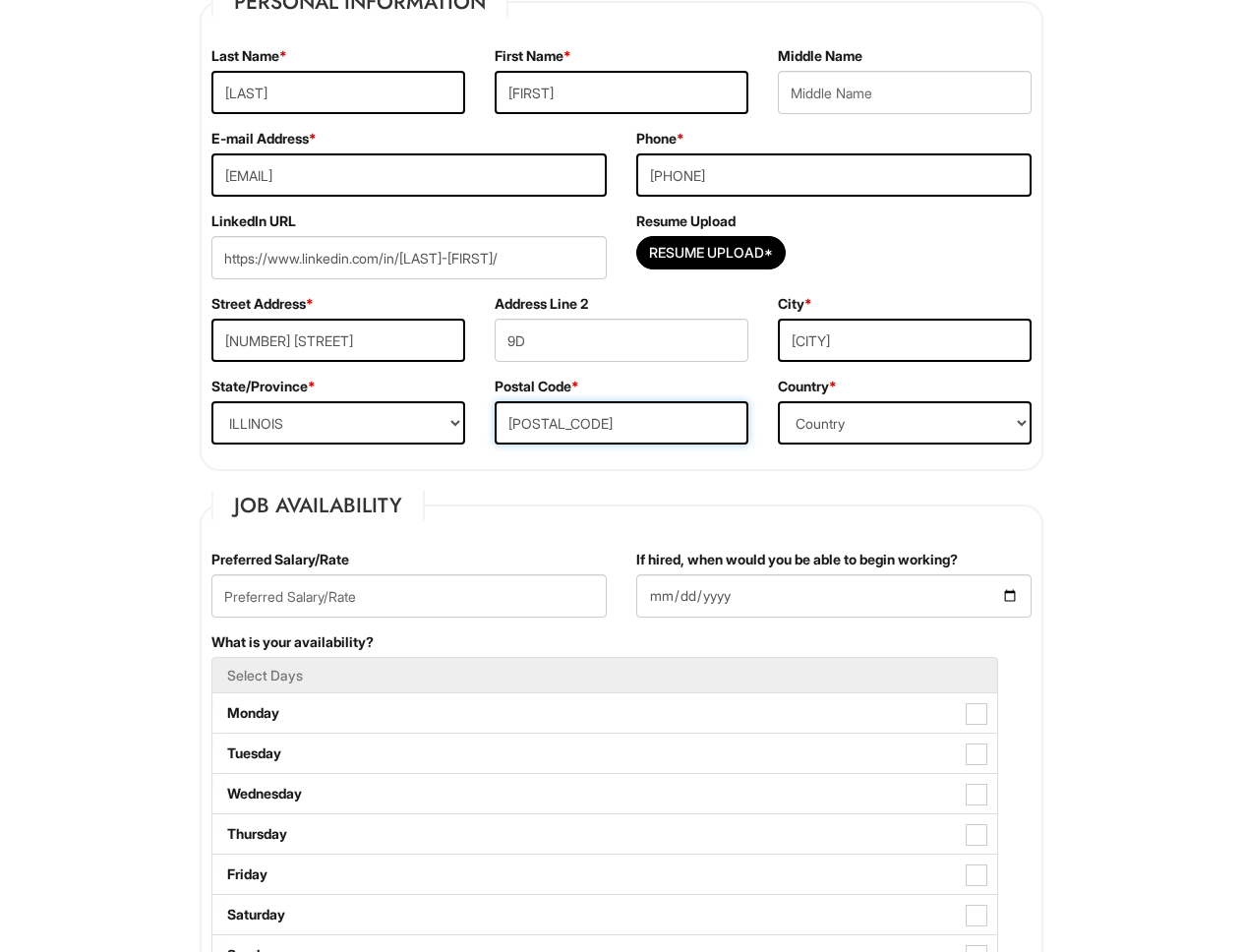 type on "[POSTAL_CODE]" 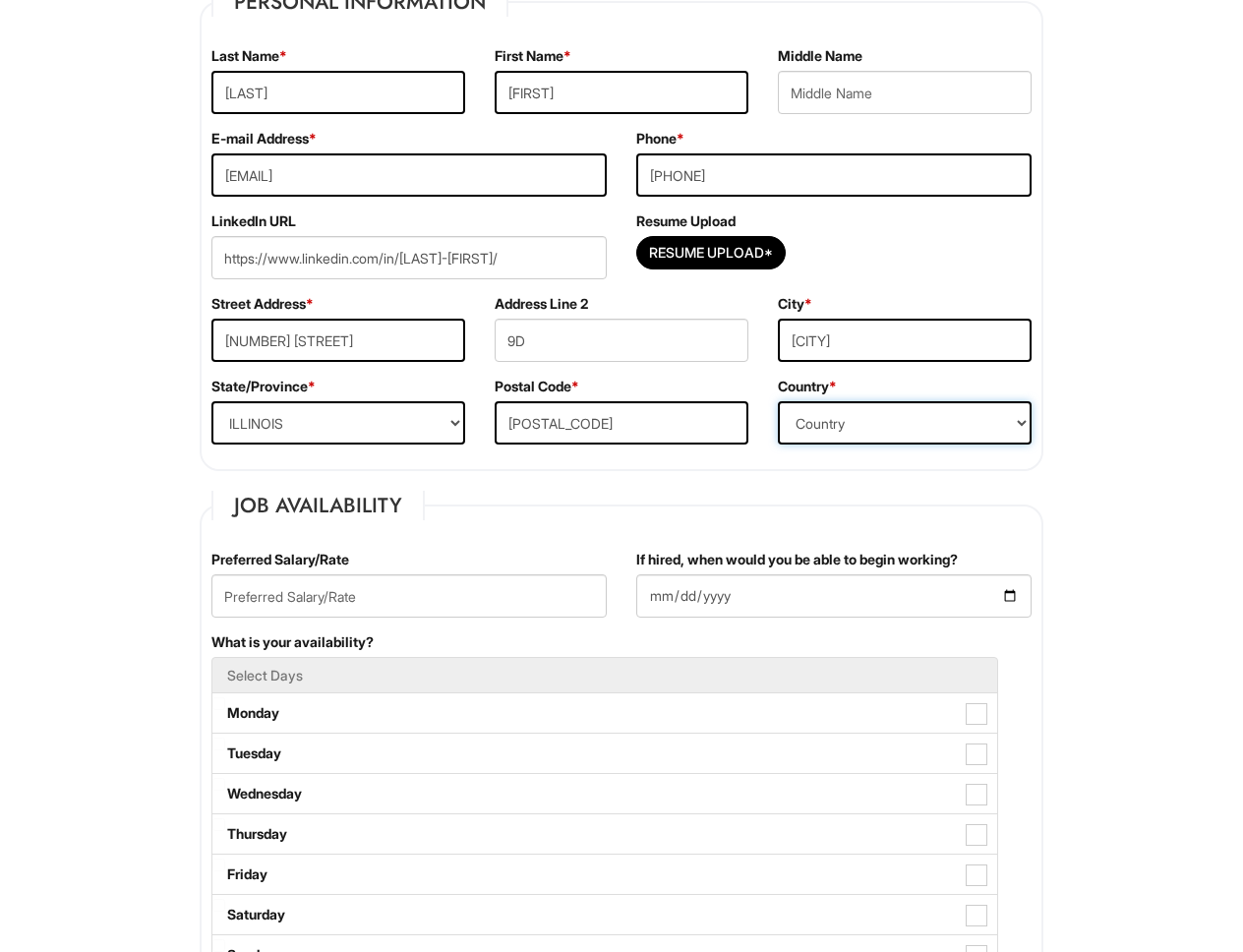 click on "Country Afghanistan Albania Algeria American Samoa Andorra Angola Anguilla Antarctica Antigua Argentina Armenia Aruba Ascension Australia Austria Azerbaijan Bahamas Bahrain Bangladesh Barbados Barbuda Belarus Belgium Belize Benin Bermuda Bhutan Bolivia Bosnia & Herzegovina Botswana Brazil British Virgin Islands Brunei Darussalam Bulgaria Burkina Faso Burundi Cambodia Cameroon Canada Cape Verde Islands Cayman Islands Central African Republic Chad Chatham Island Chile China Christmas Island Cocos-Keeling Islands Colombia Comoros Congo Cook Islands Costa Rica Croatia Cuba Curaçao Cyprus Czech Republic Democratic Republic of the Congo Denmark Diego Garcia Djibouti Dominica Dominican Republic East Timor Easter Island Ecuador Egypt El Salvador Ellipso (Mobile Satellite service) EMSAT (Mobile Satellite service) Equatorial Guinea Eritrea Estonia Ethiopia European Union Falkland Islands (Malvinas) Faroe Islands Fiji Islands Finland France French Antilles French Guiana French Polynesia Gabonese Republic Gambia Georgia" at bounding box center [905, 423] 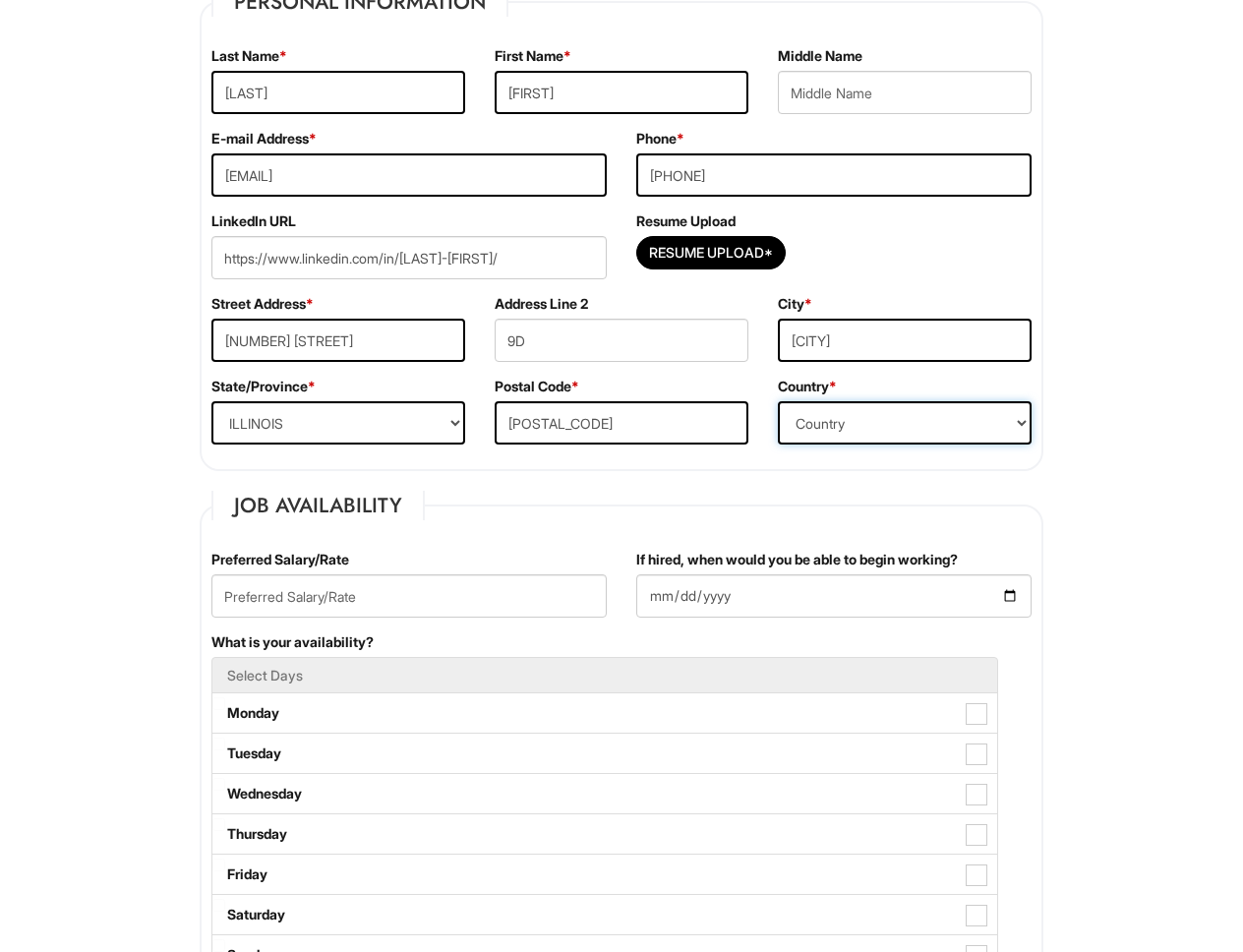 select on "United States of America" 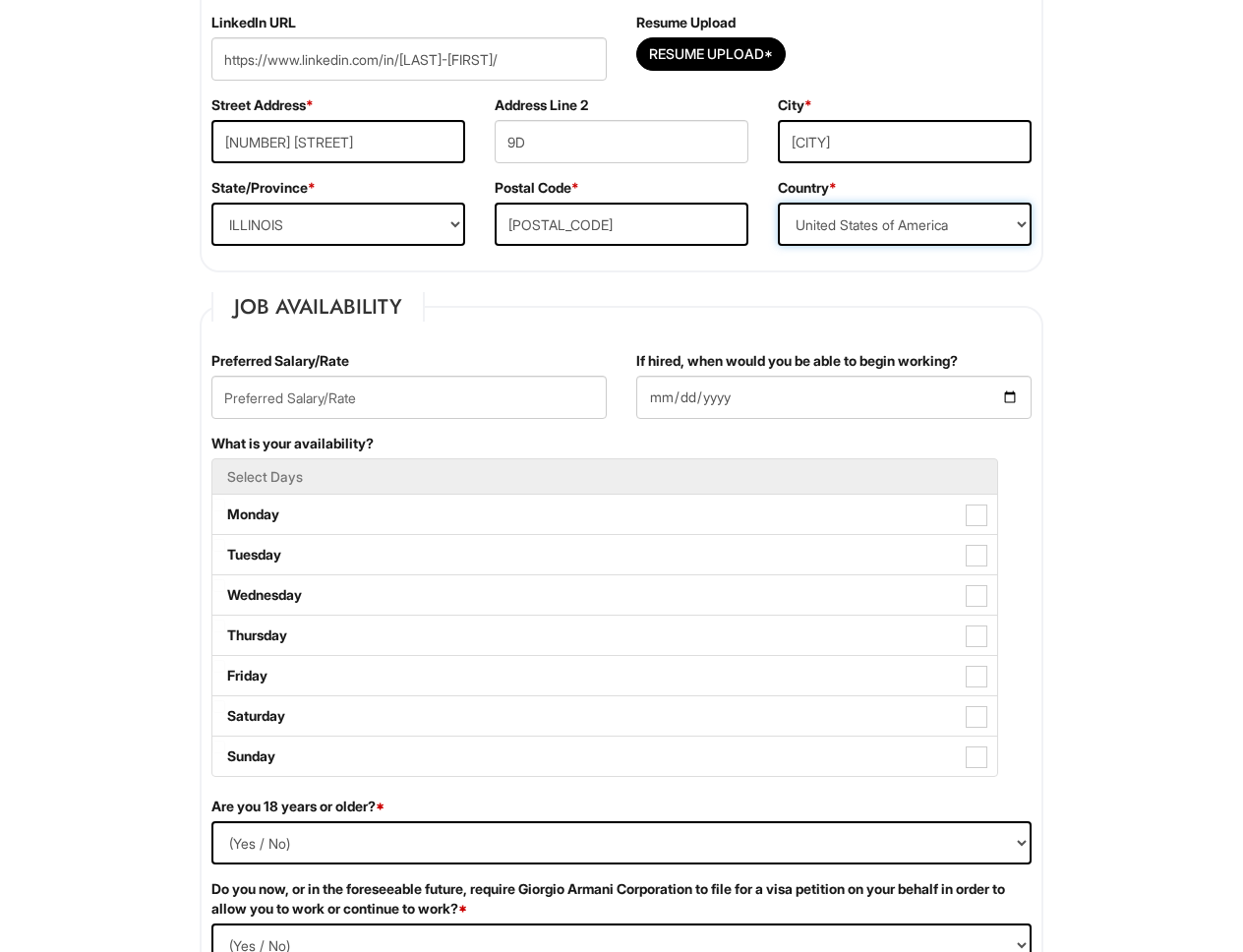 scroll, scrollTop: 540, scrollLeft: 0, axis: vertical 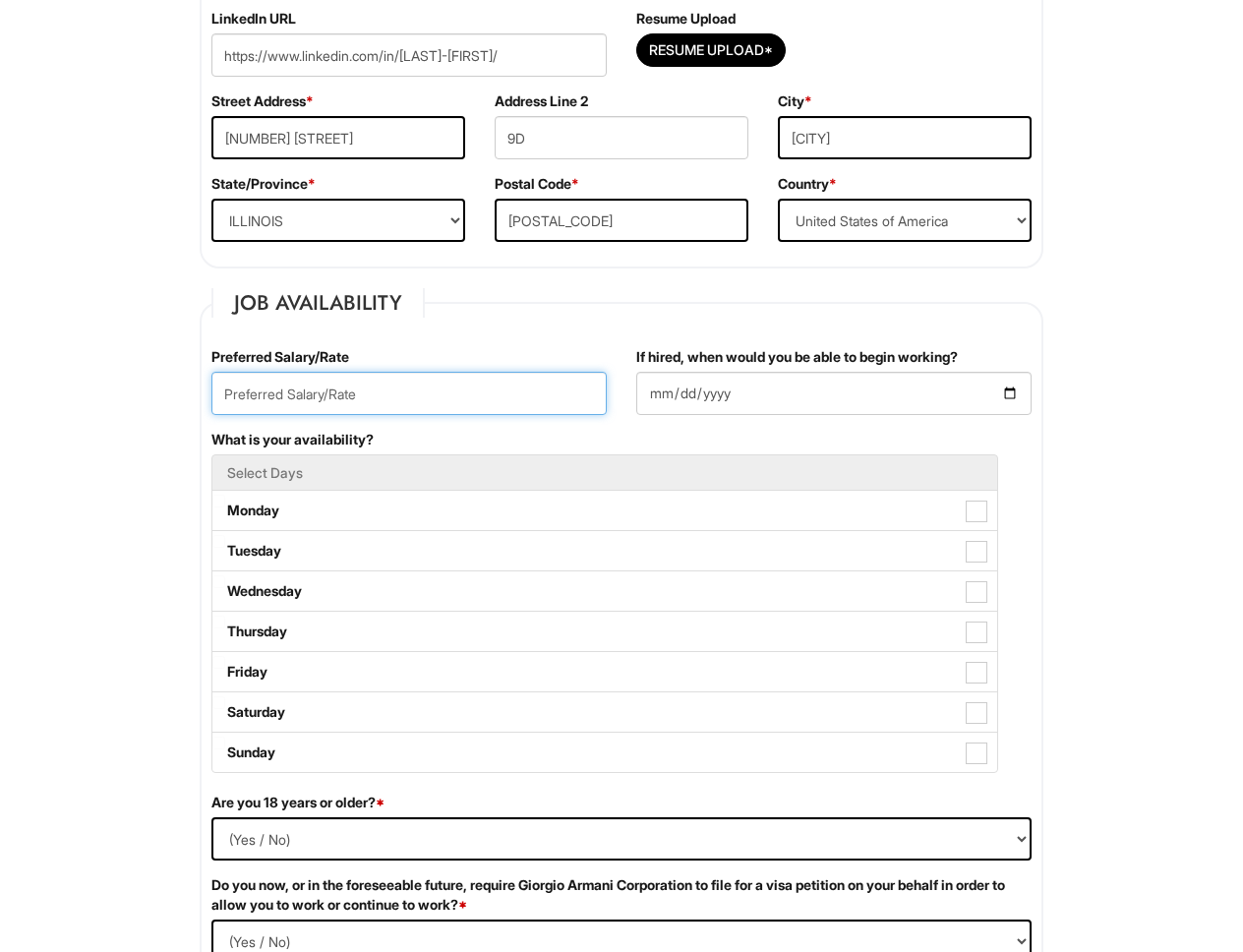 click at bounding box center (409, 393) 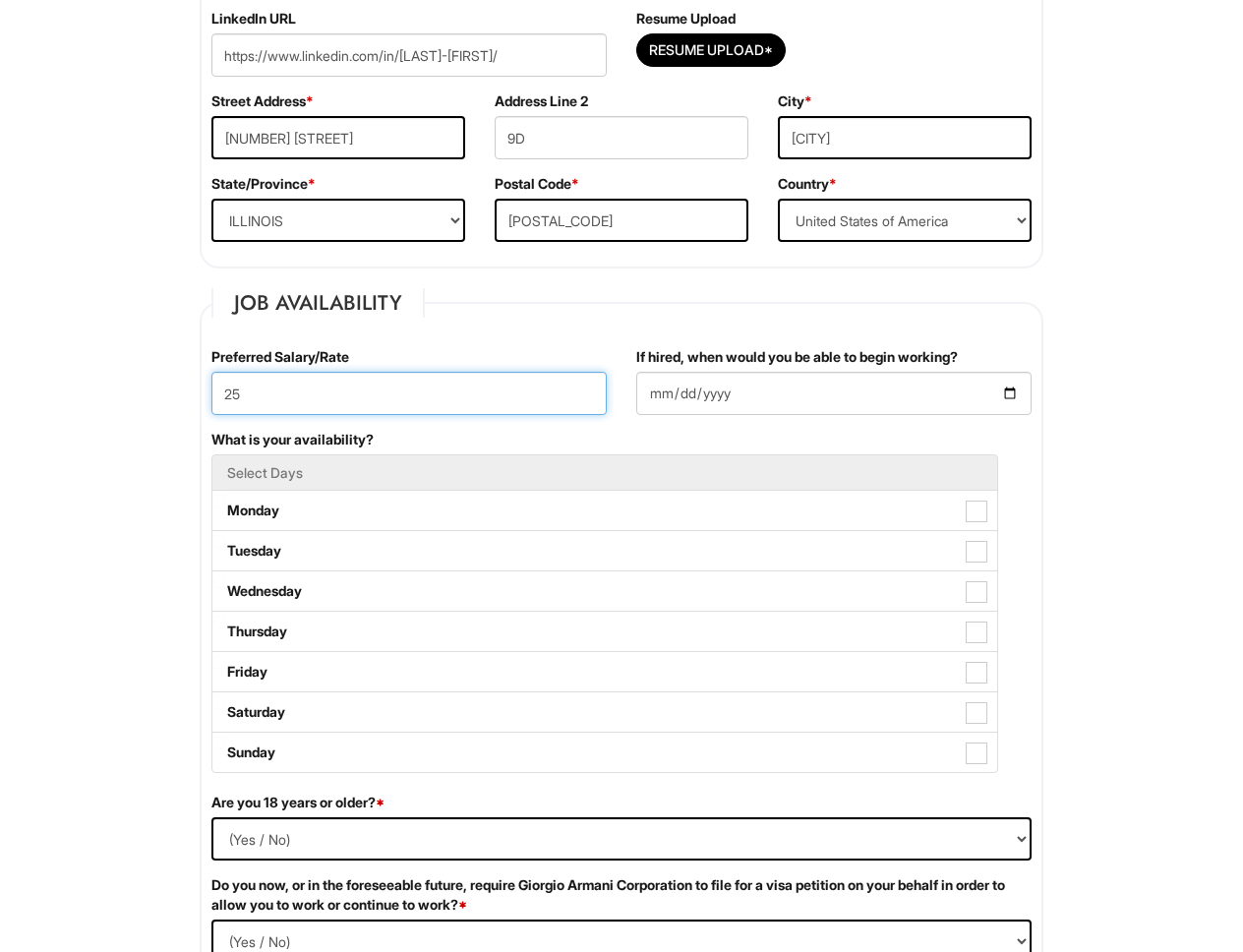 type on "25" 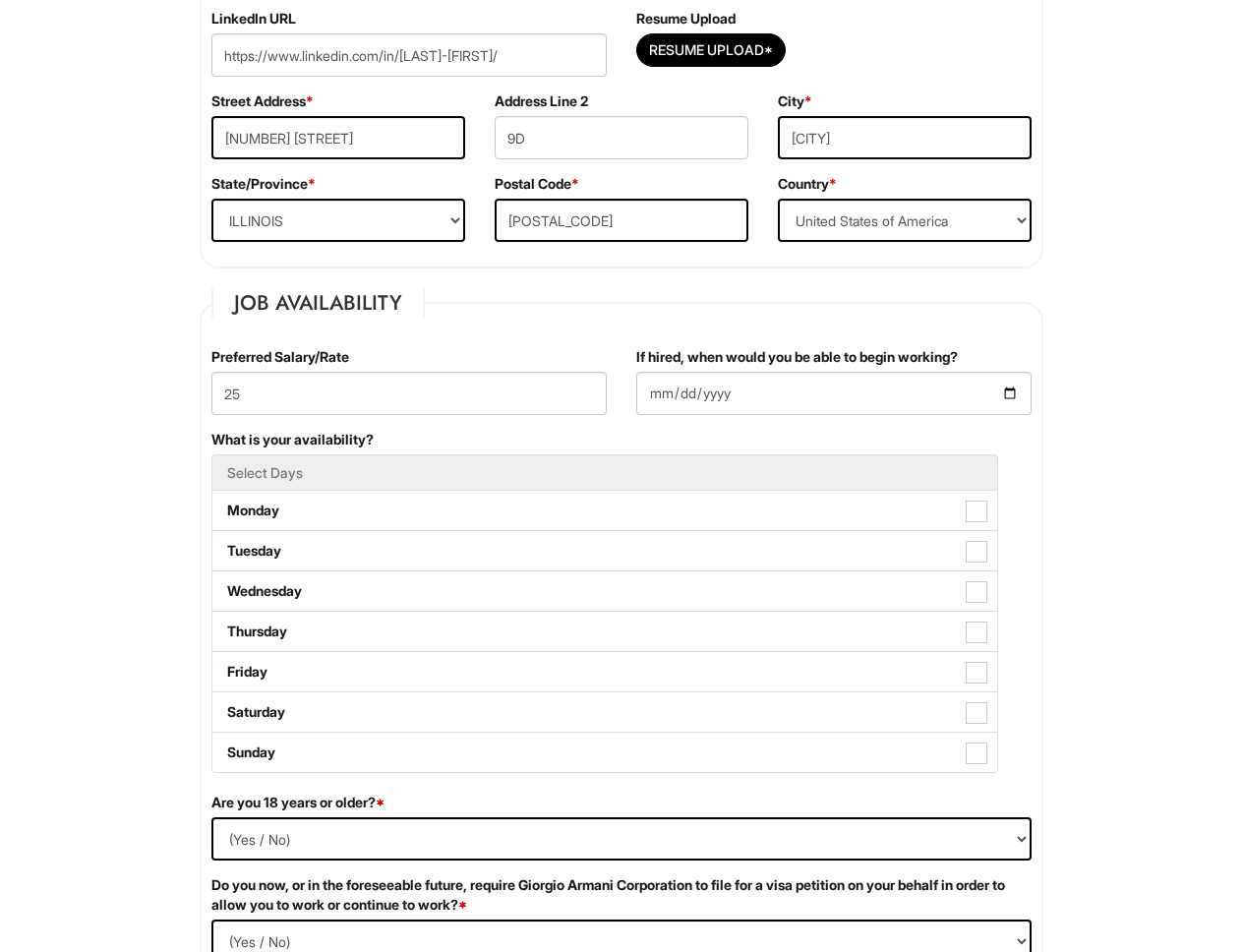 click on "Preferred Salary/Rate   25" at bounding box center [409, 388] 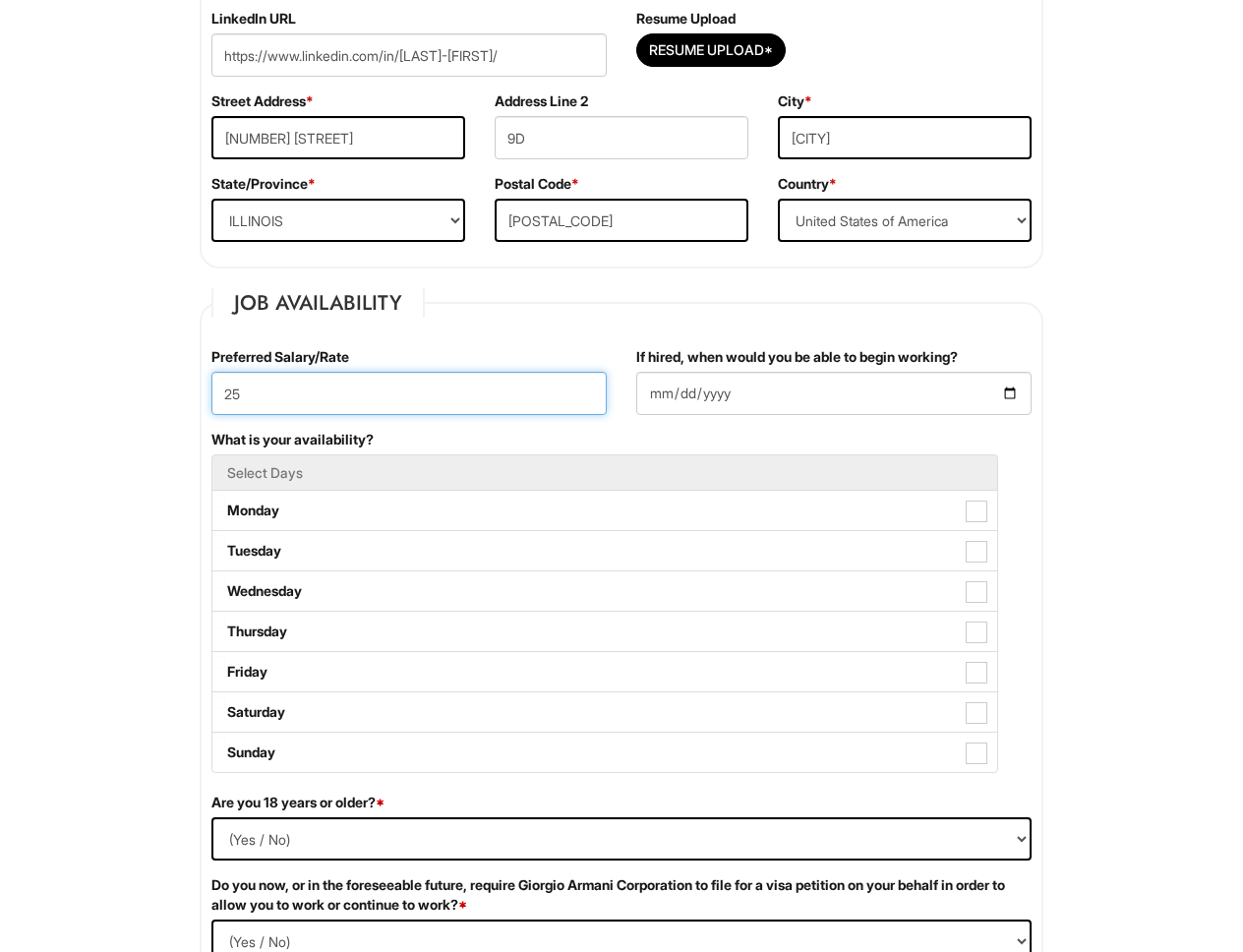 drag, startPoint x: 370, startPoint y: 392, endPoint x: 16, endPoint y: 382, distance: 354.14121 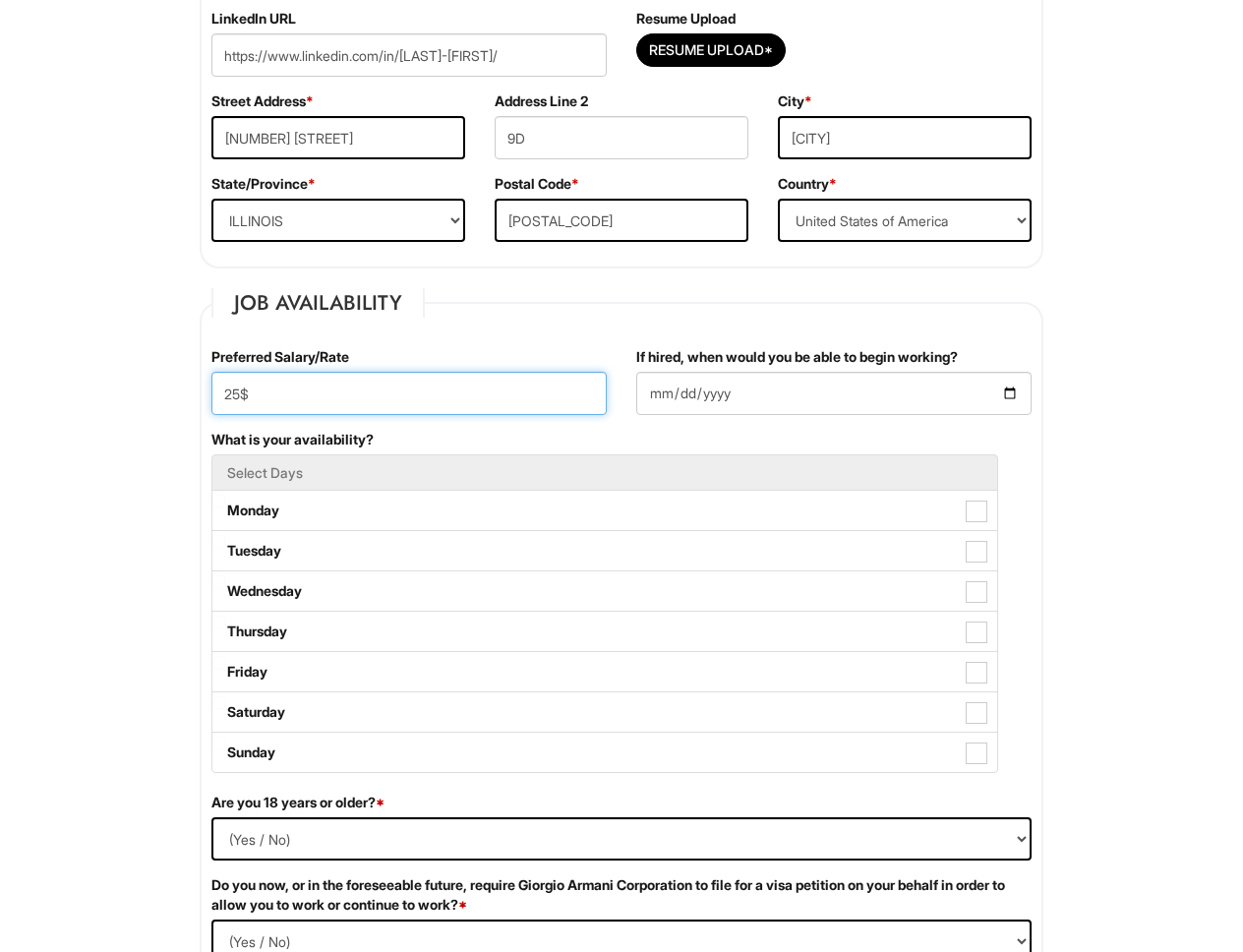 type on "25$" 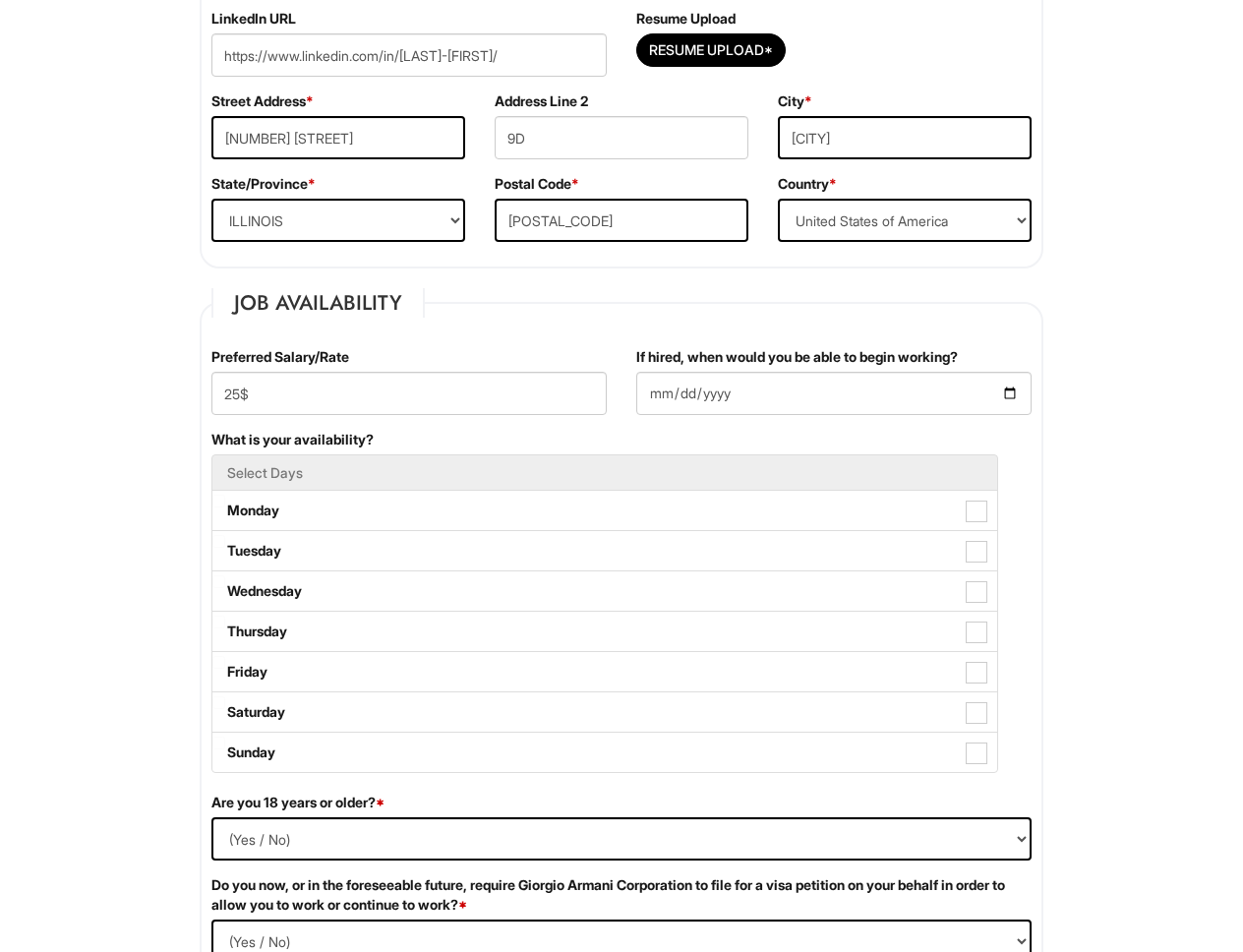 click on "Please Complete This Form 1 2 3 Client Advisor - [BRAND] PLEASE COMPLETE ALL REQUIRED FIELDS
We are an Equal Opportunity Employer. All persons shall have the opportunity to be considered for employment without regard to their race, color, creed, religion, national origin, ancestry, citizenship status, age, disability, gender, sex, sexual orientation, veteran status, genetic information or any other characteristic protected by applicable federal, state or local laws. We will endeavor to make a reasonable accommodation to the known physical or mental limitations of a qualified applicant with a disability unless the accommodation would impose an undue hardship on the operation of our business. If you believe you require such assistance to complete this form or to participate in an interview, please let us know.
Personal Information
Last Name  *   [LAST]
First Name  *   [FIRST]
Middle Name
E-mail Address  *   [EMAIL]
Phone  *   [PHONE]
LinkedIn URL" at bounding box center [622, 1381] 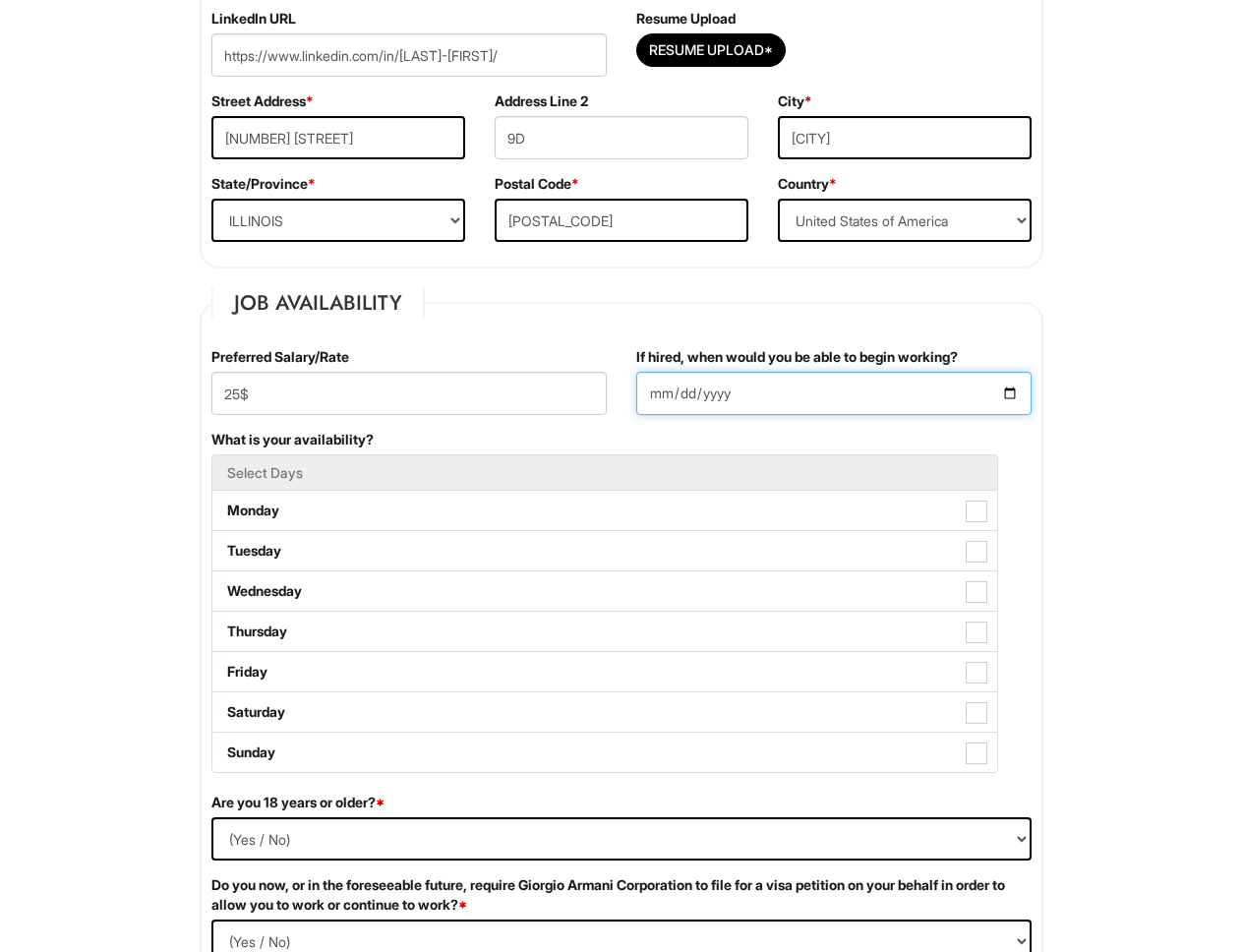 click on "If hired, when would you be able to begin working?" at bounding box center [834, 393] 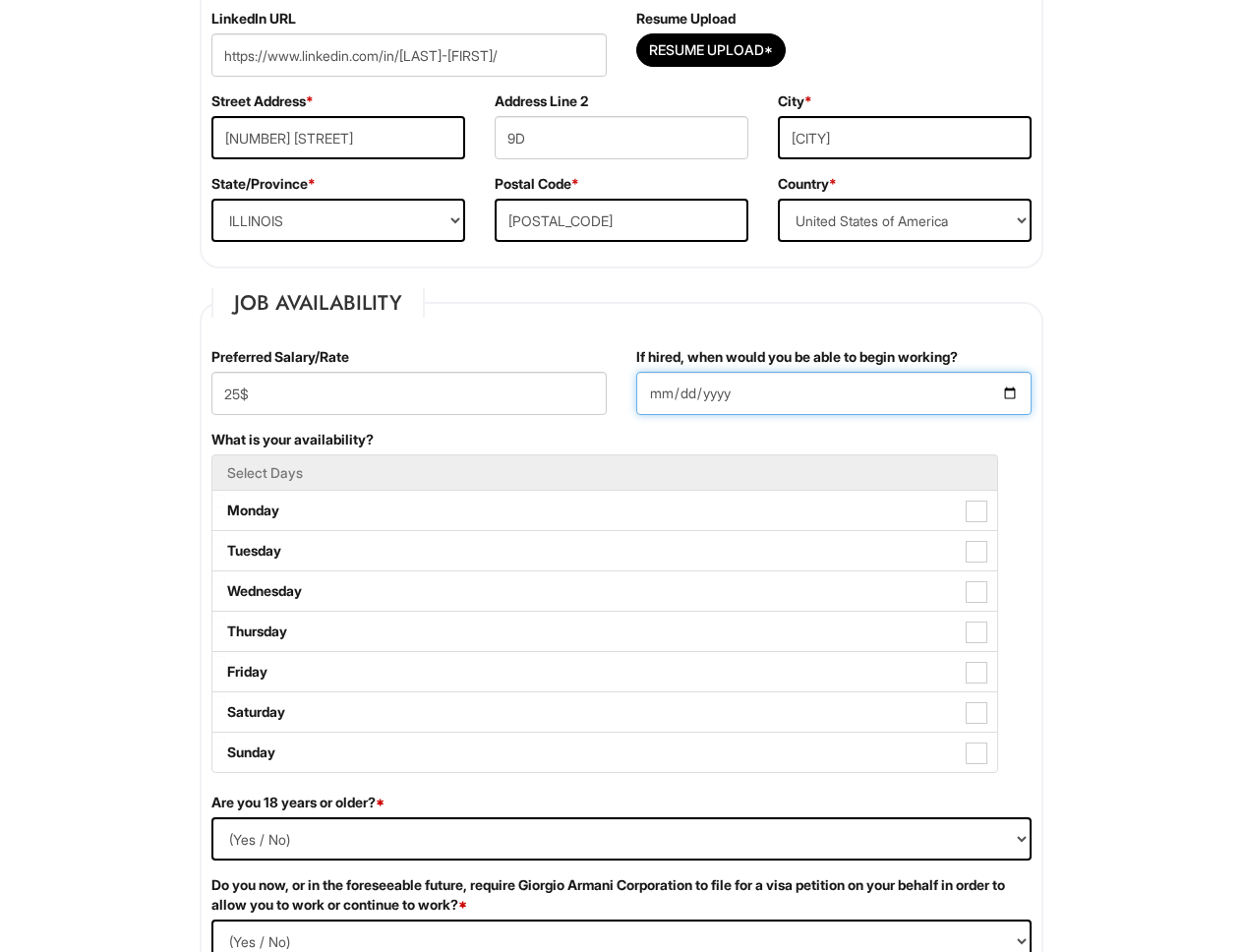 type on "[DATE]" 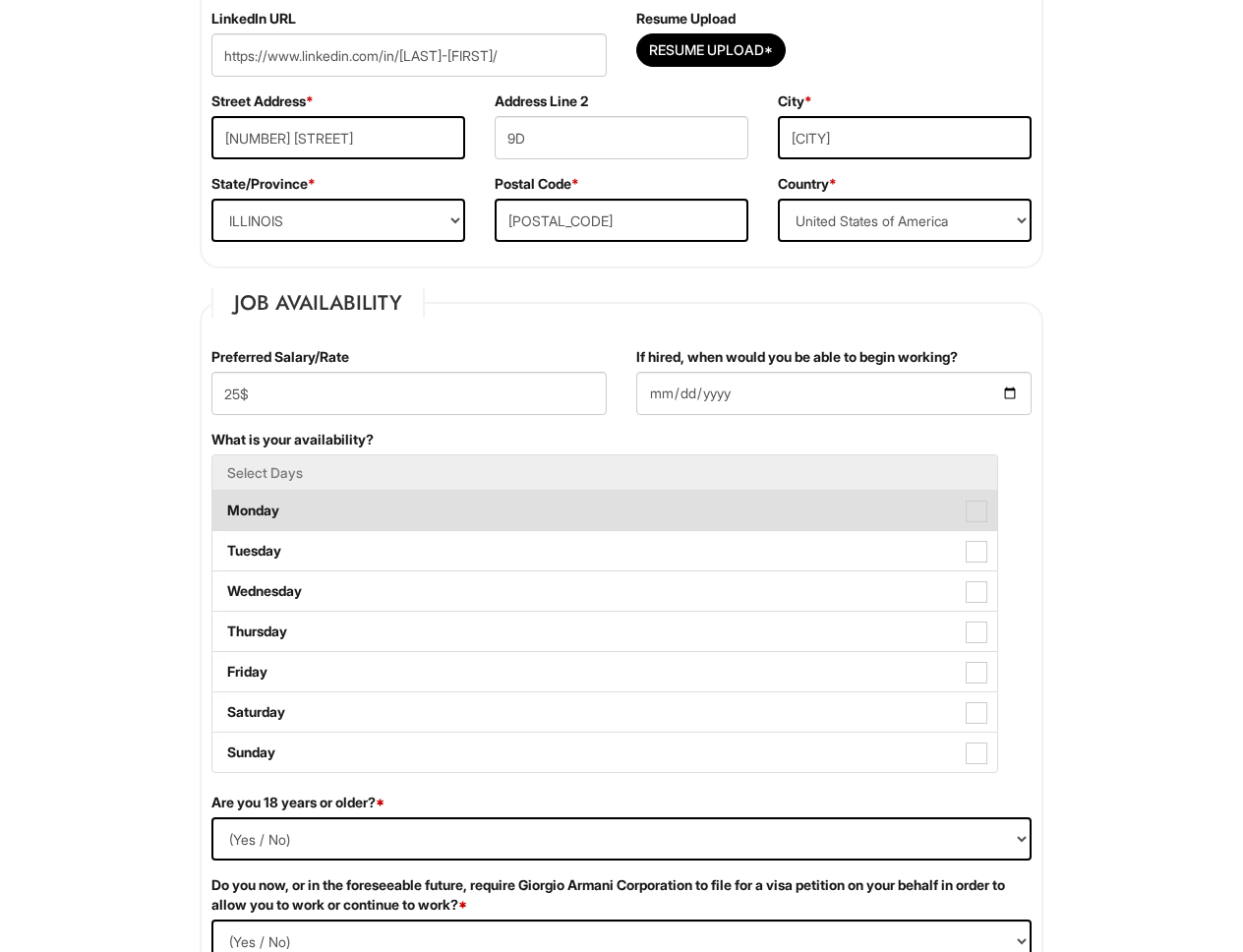 click at bounding box center [977, 511] 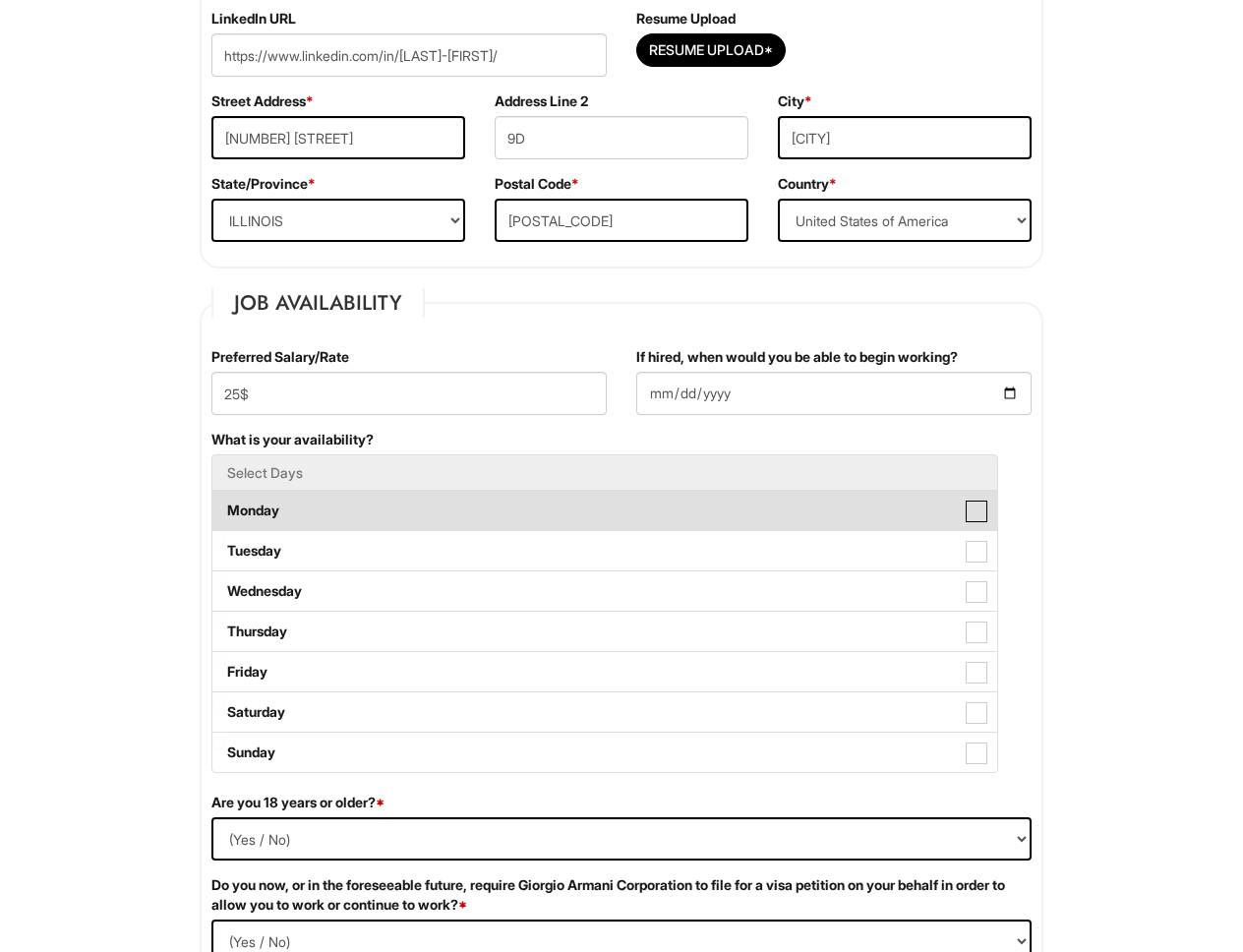 click on "Monday" at bounding box center [218, 501] 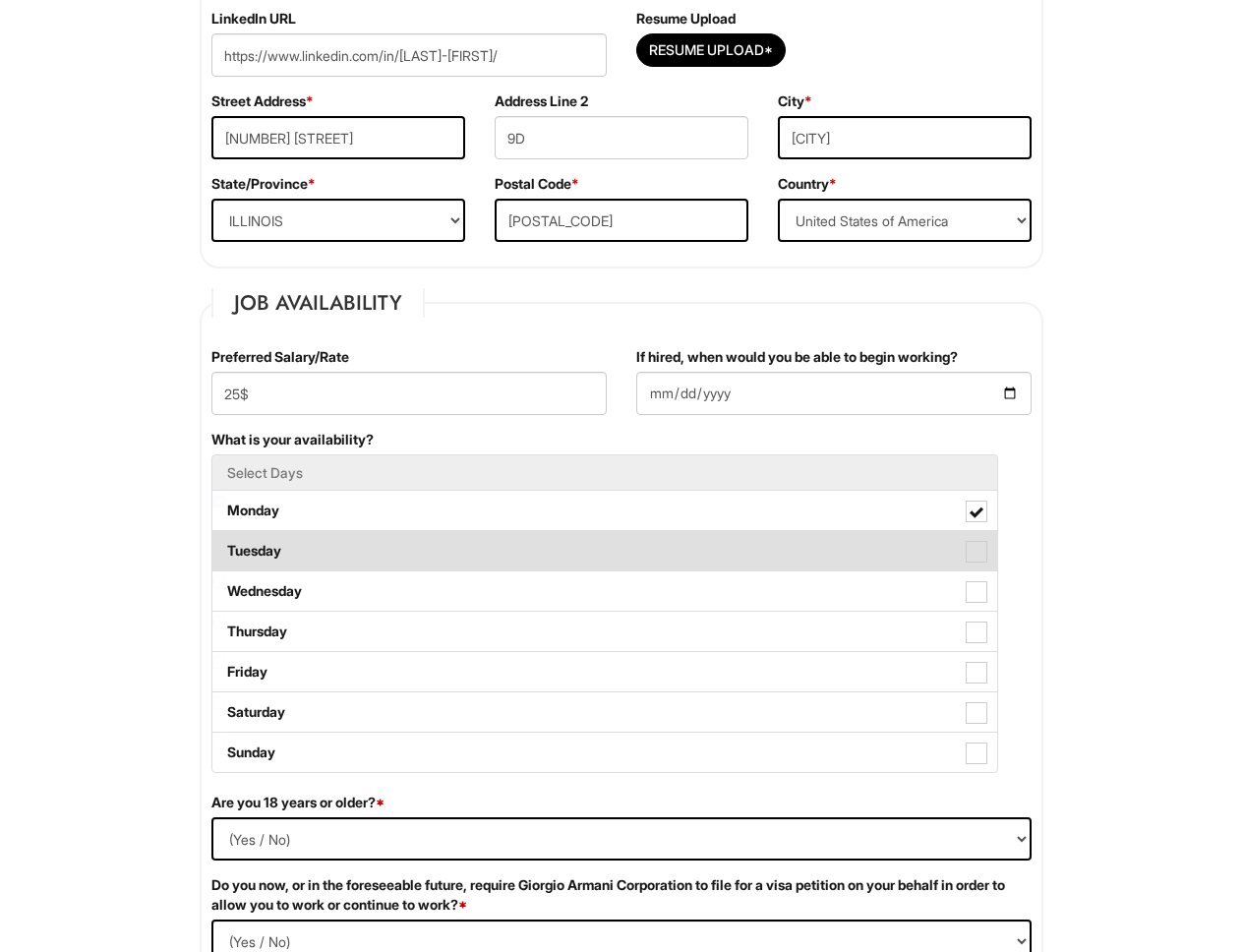 drag, startPoint x: 974, startPoint y: 551, endPoint x: 972, endPoint y: 561, distance: 10.198039 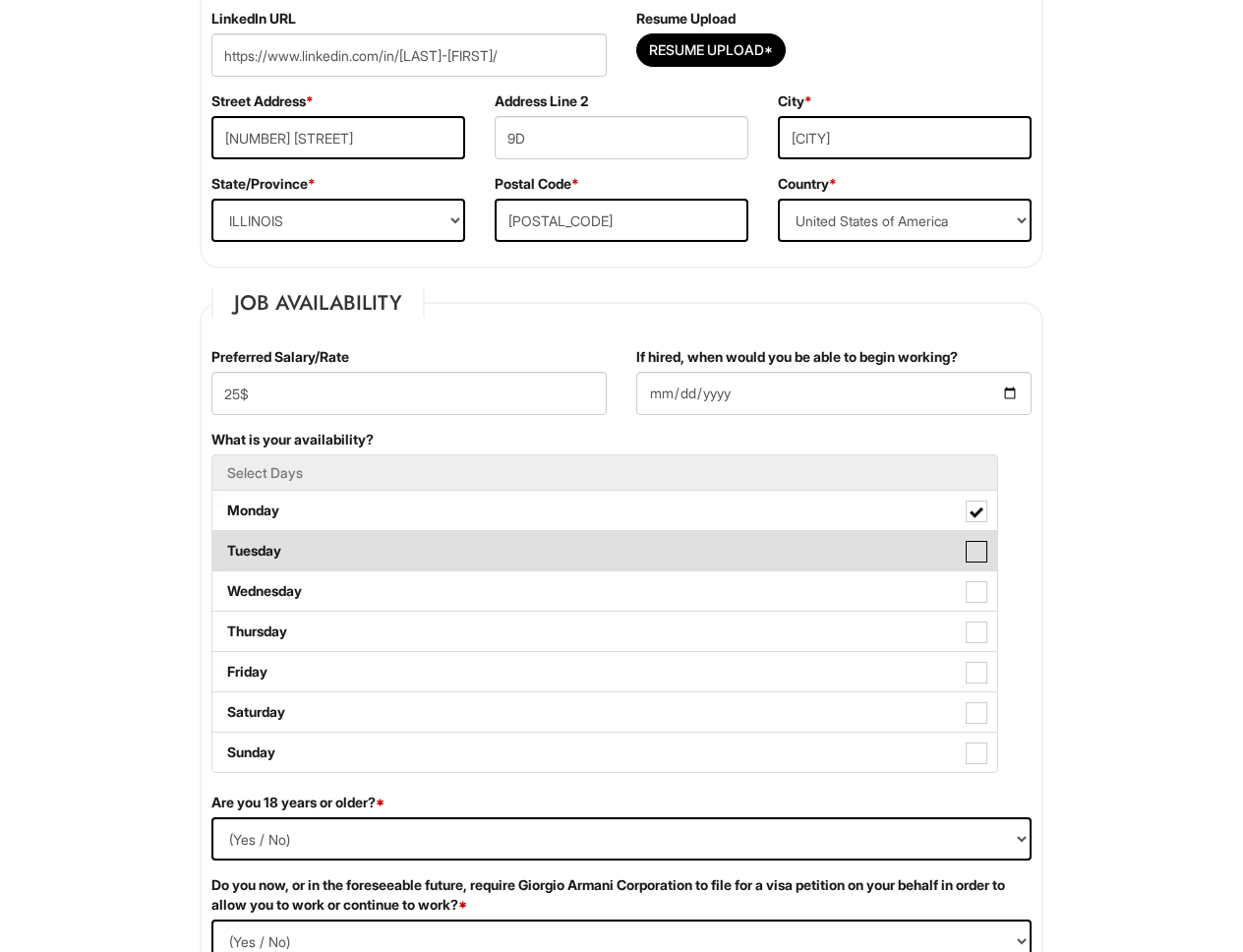 click on "Tuesday" at bounding box center (218, 541) 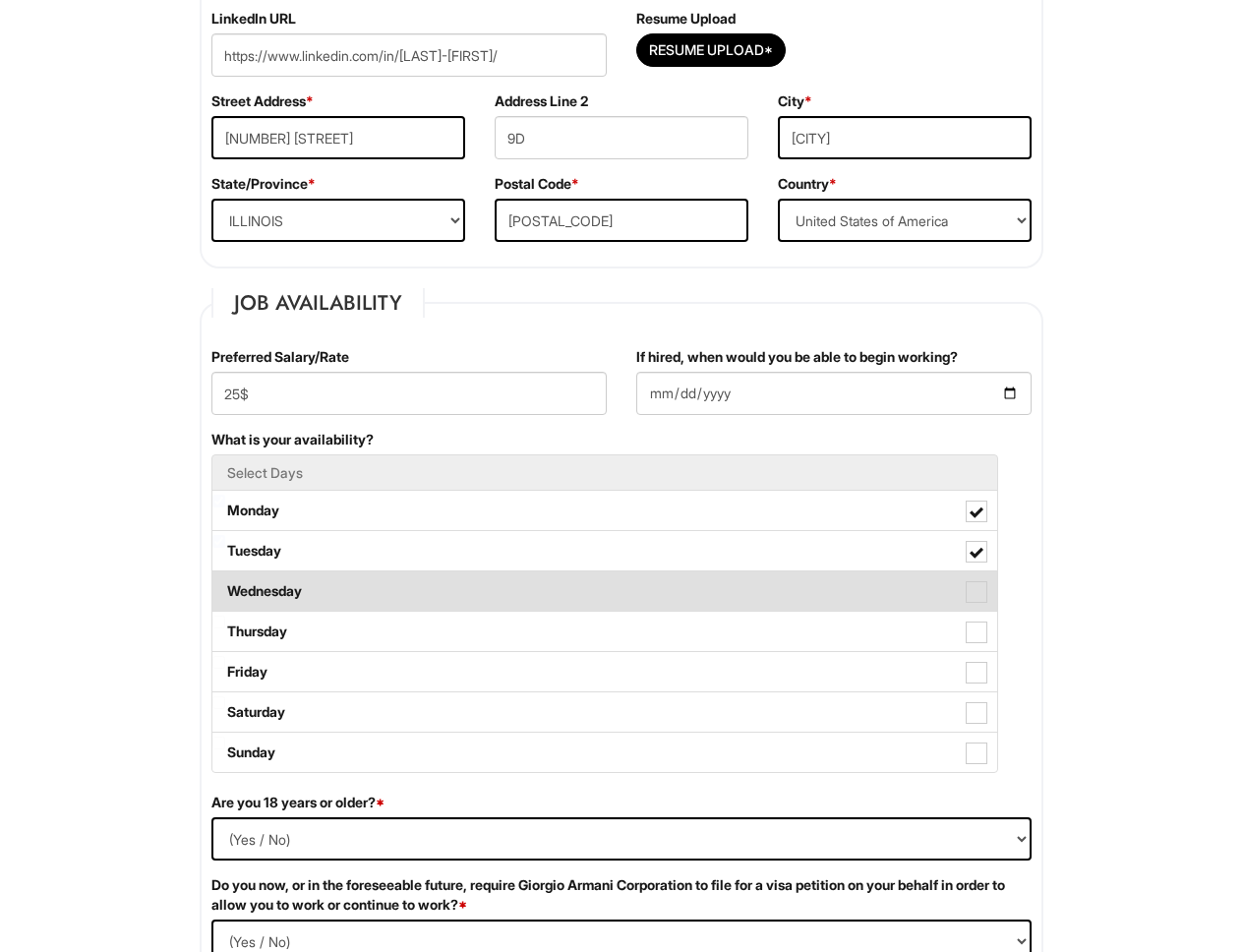click at bounding box center (977, 592) 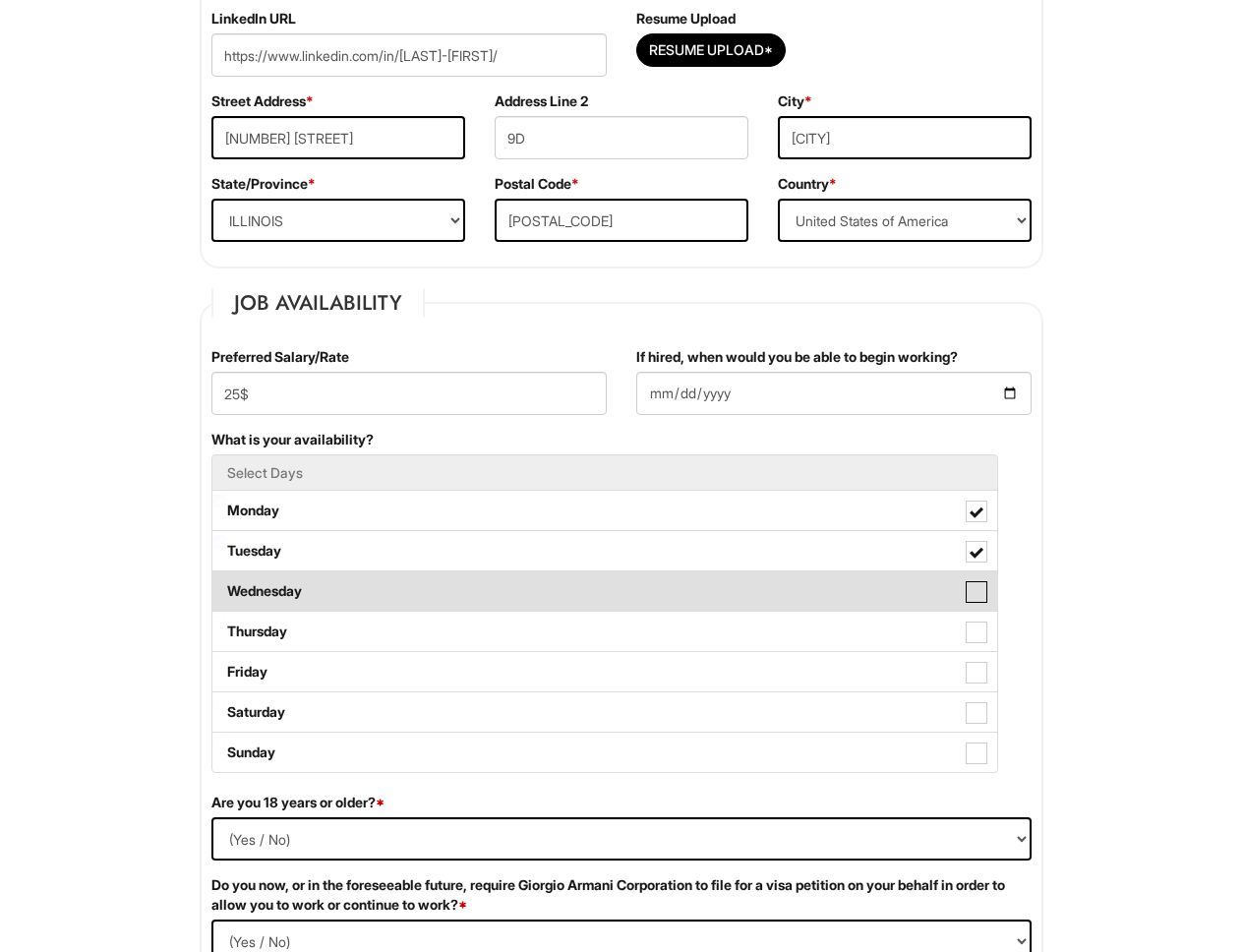 click on "Wednesday" at bounding box center [218, 581] 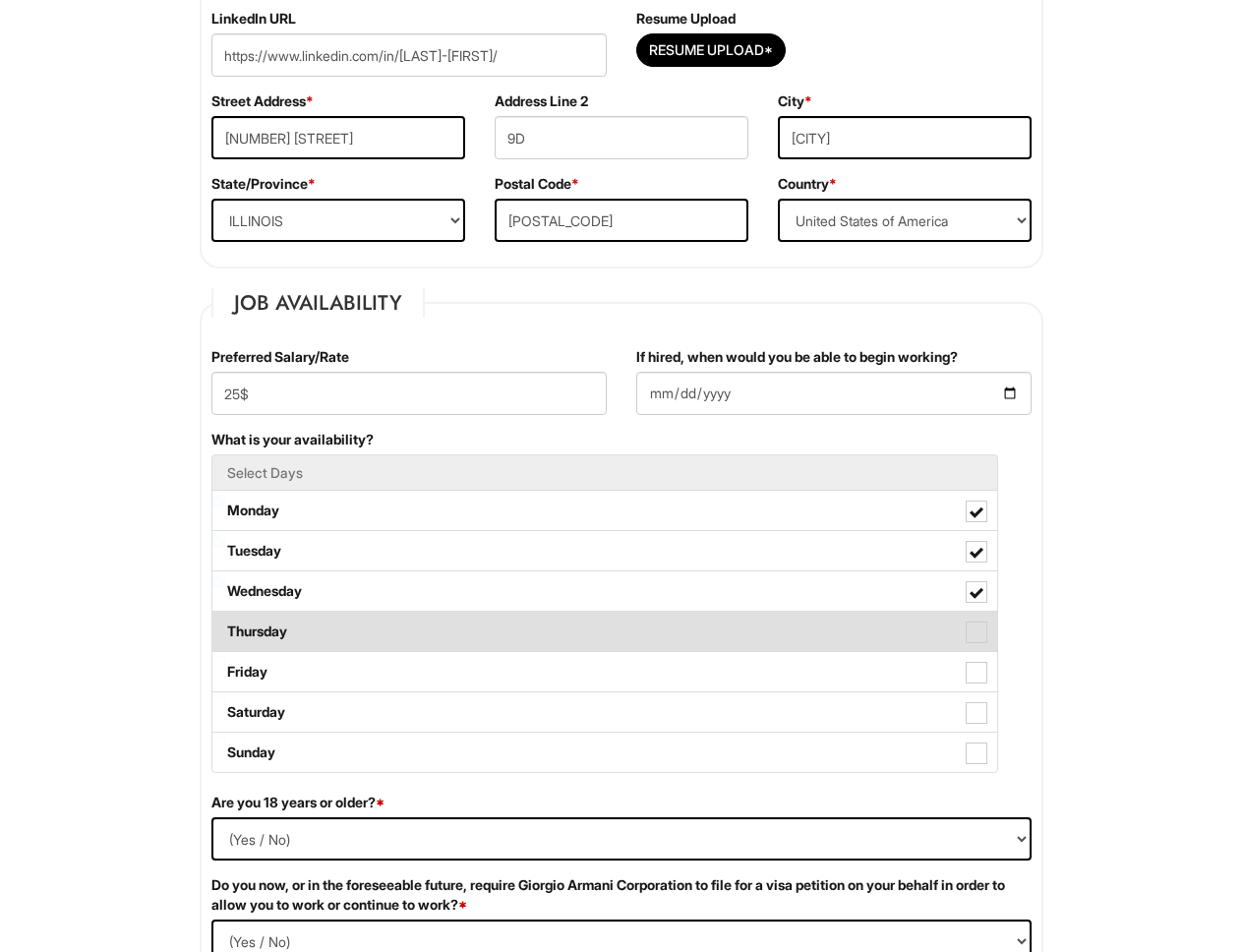 click at bounding box center [977, 632] 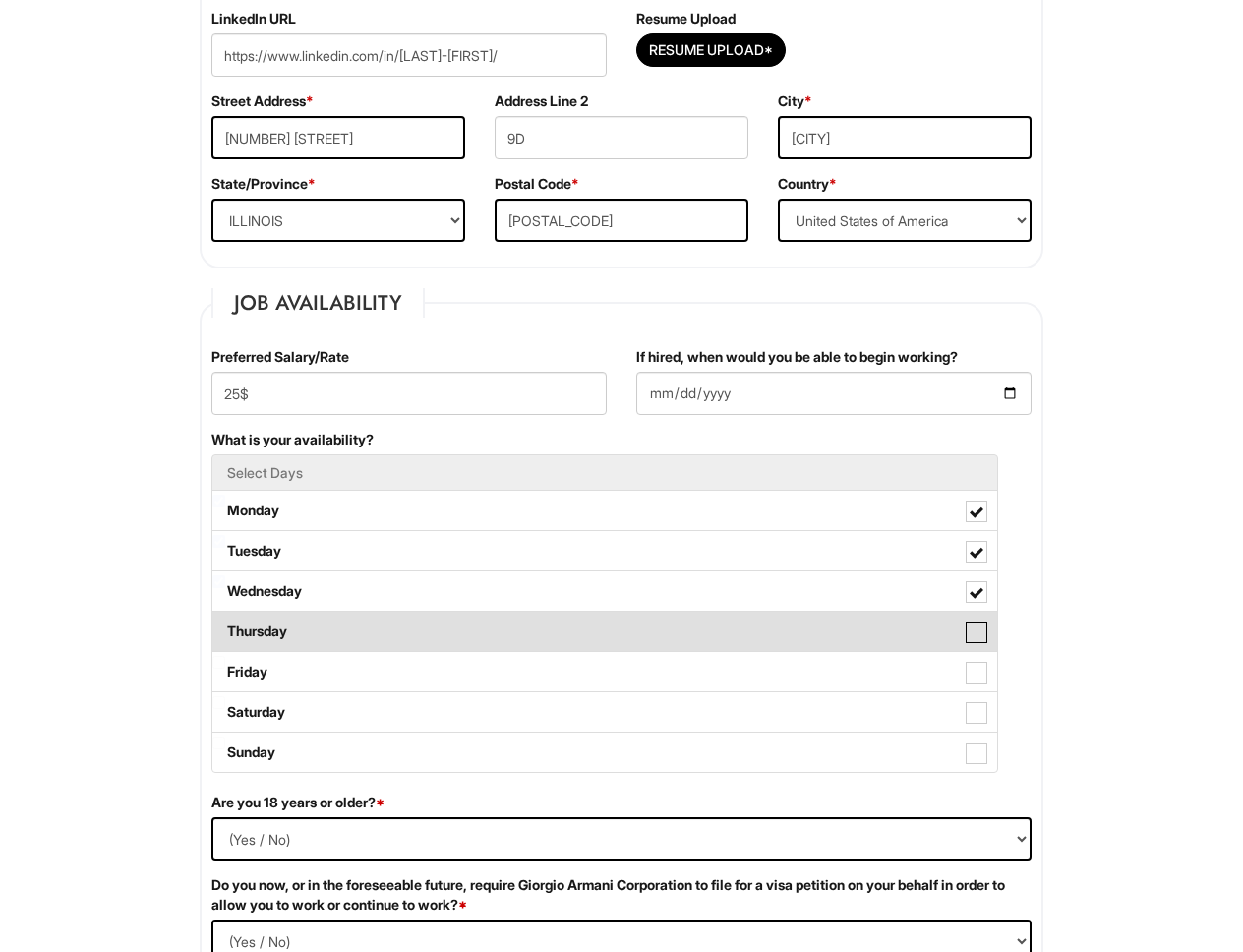 click on "Thursday" at bounding box center (218, 622) 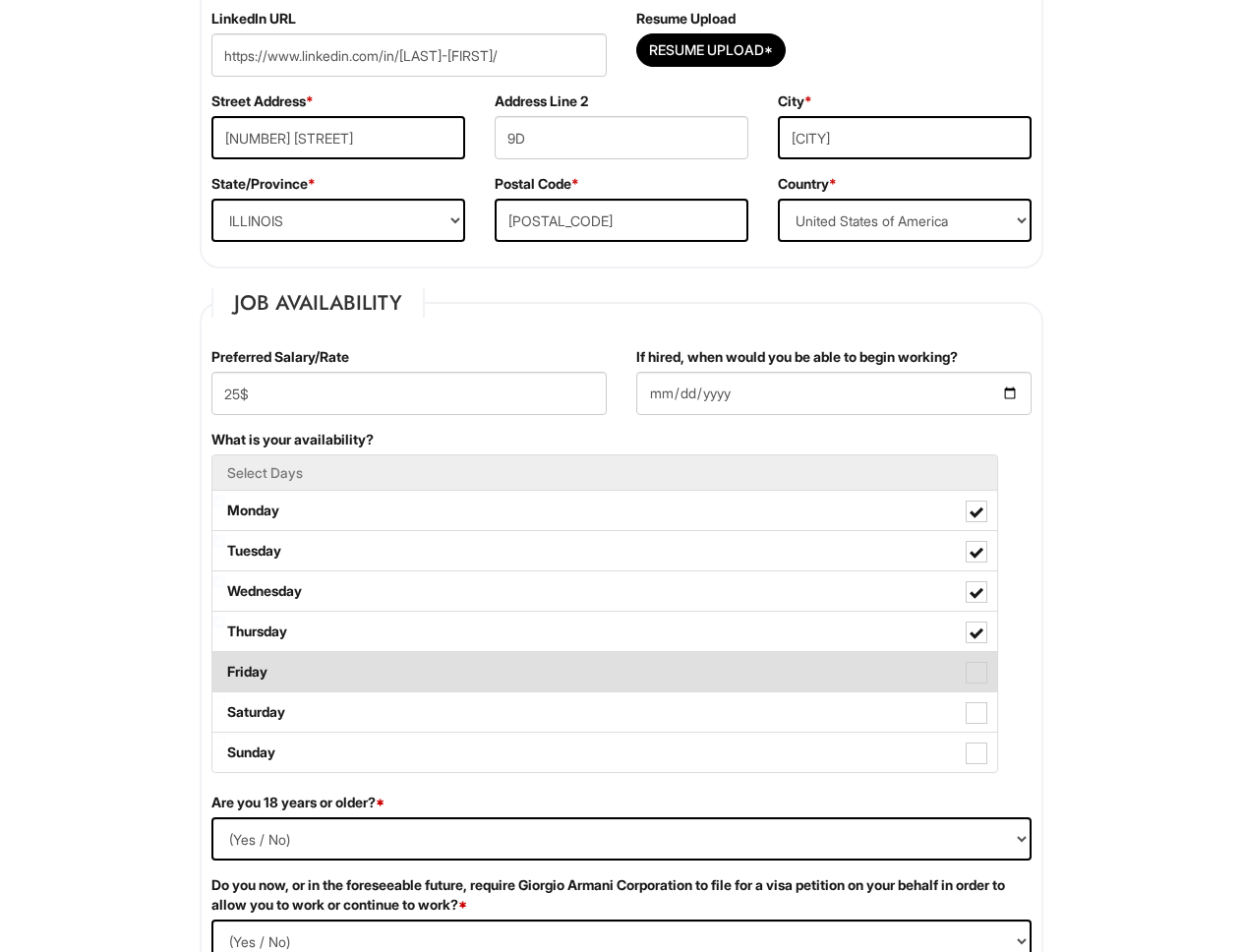 click at bounding box center [977, 673] 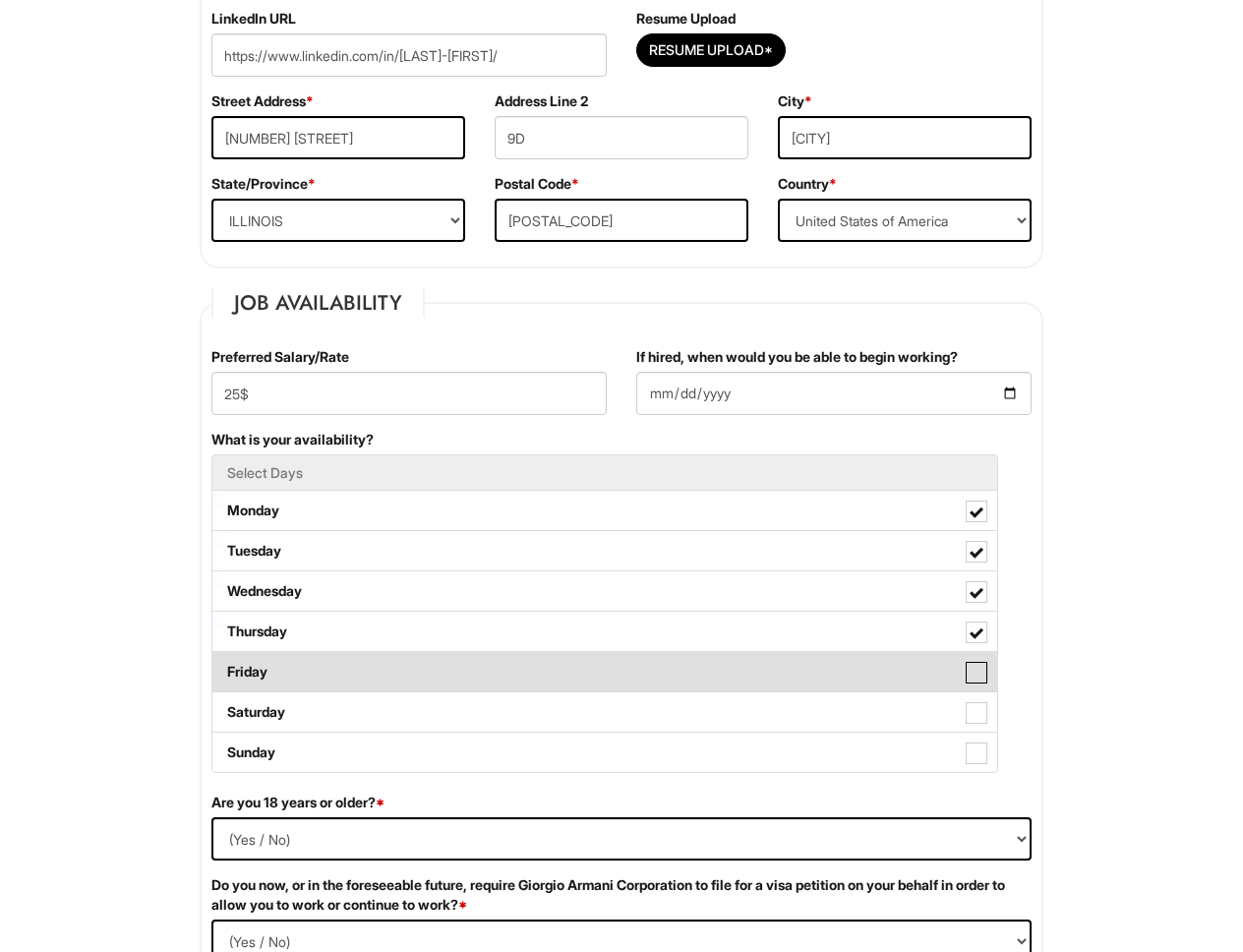 click on "Friday" at bounding box center [218, 662] 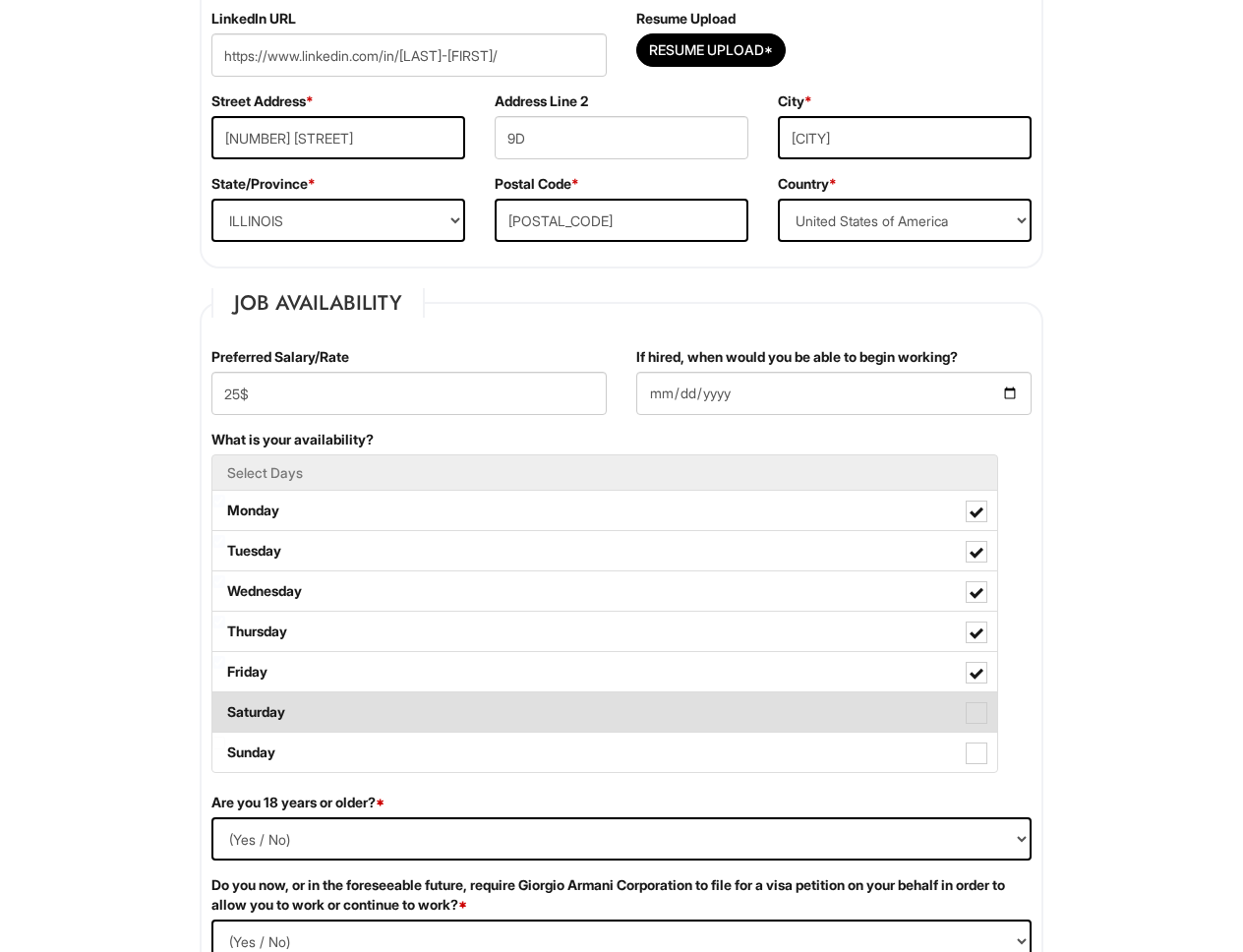 click on "Saturday" at bounding box center (605, 712) 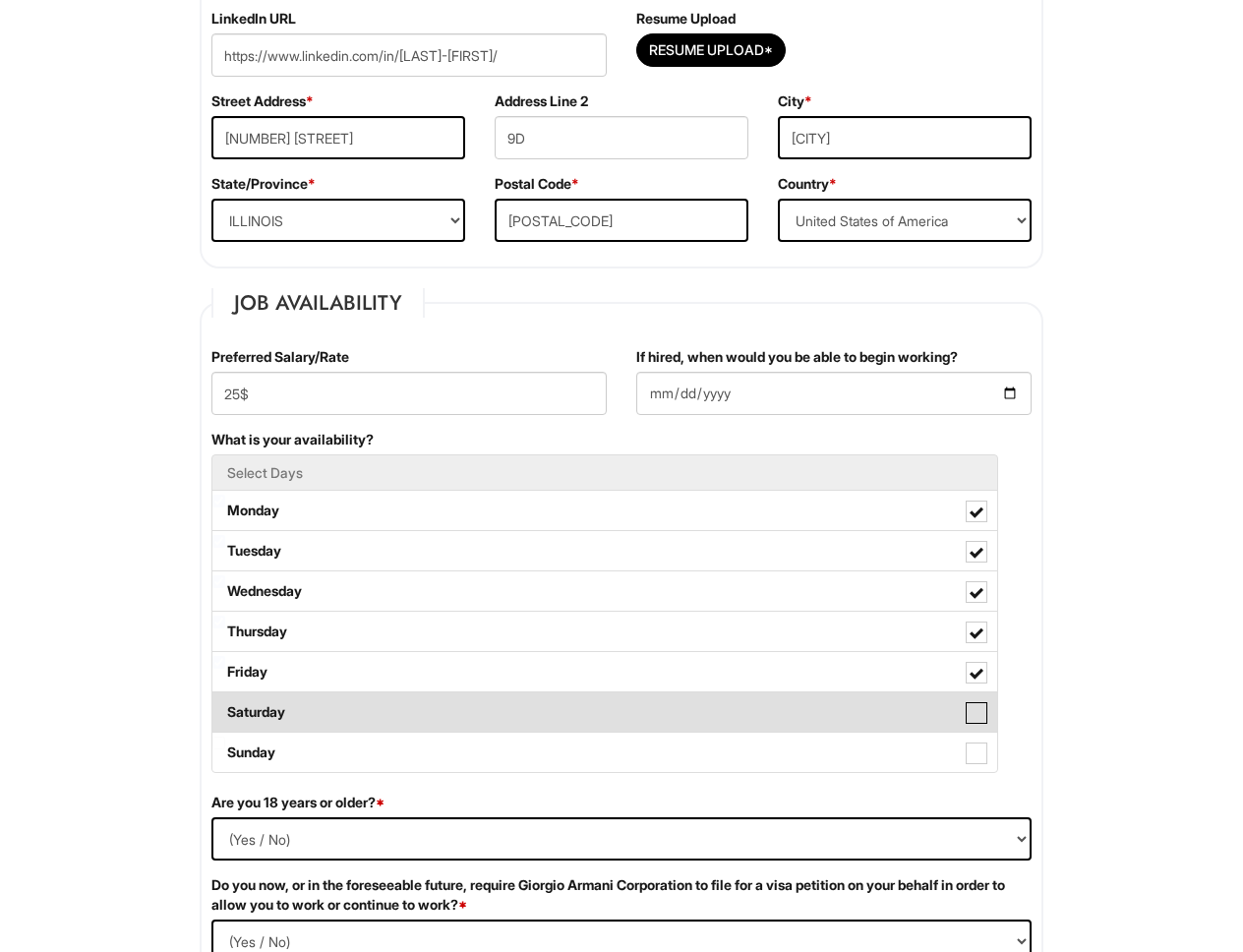 click on "Saturday" at bounding box center (218, 702) 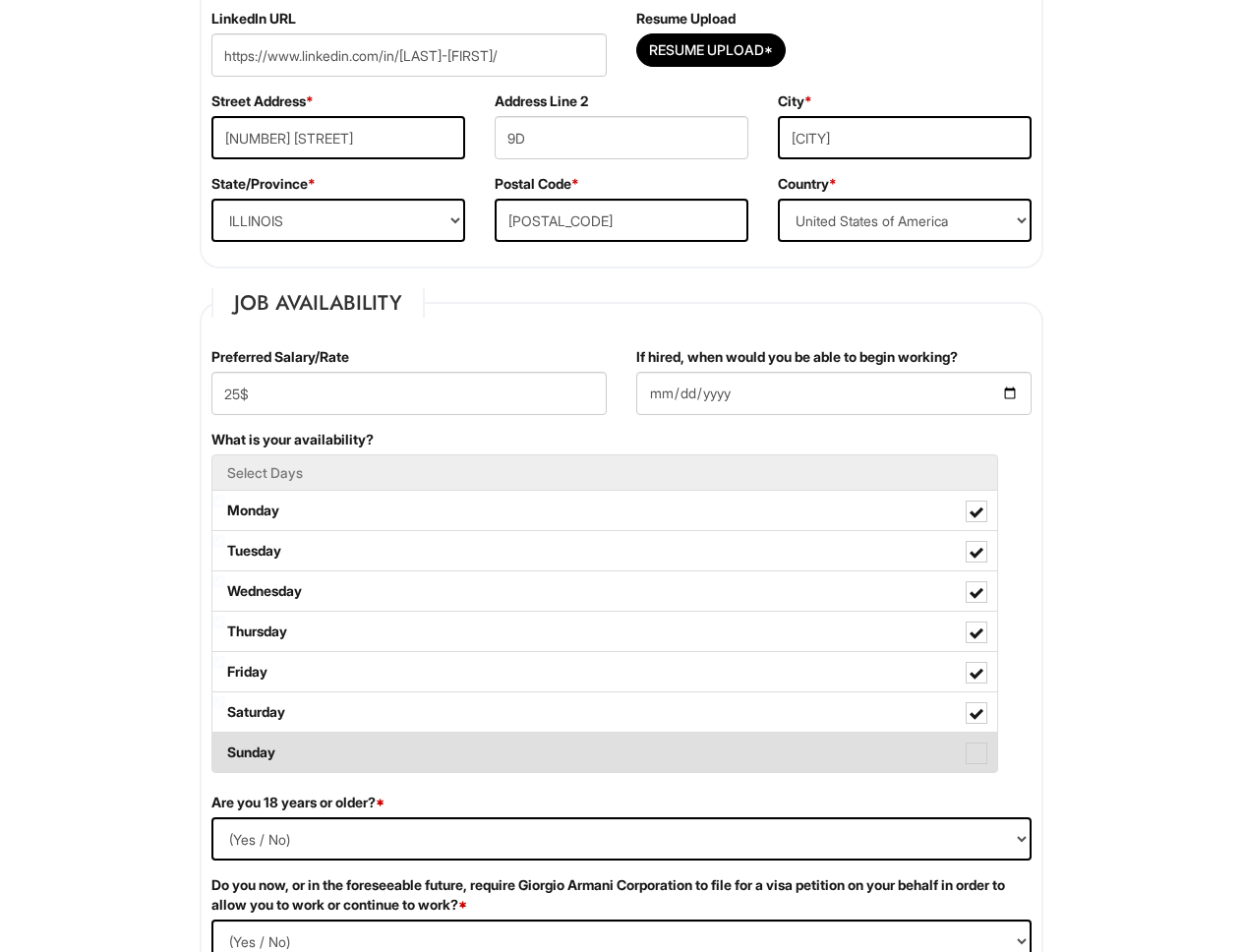 click at bounding box center (977, 753) 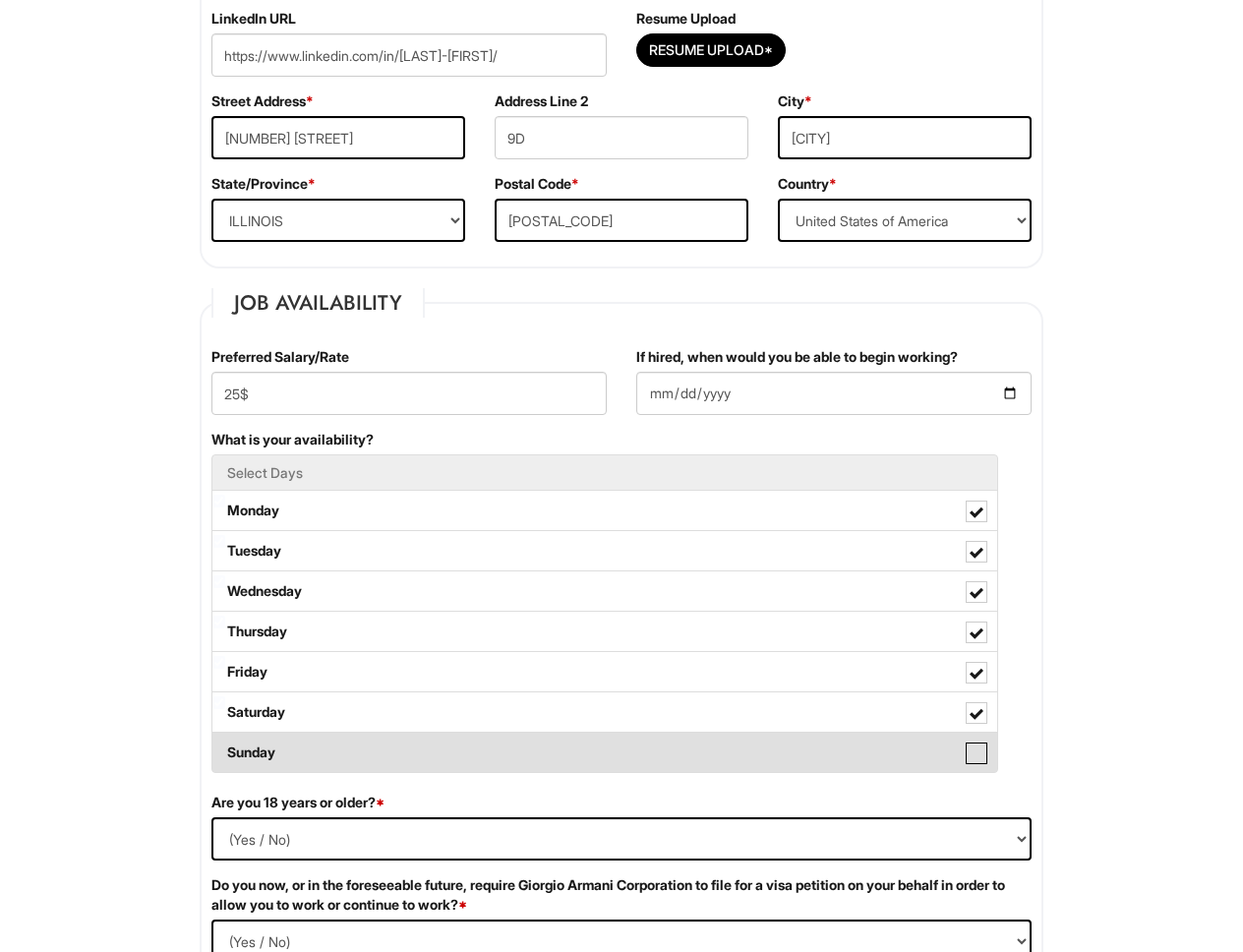 click on "Sunday" at bounding box center (218, 743) 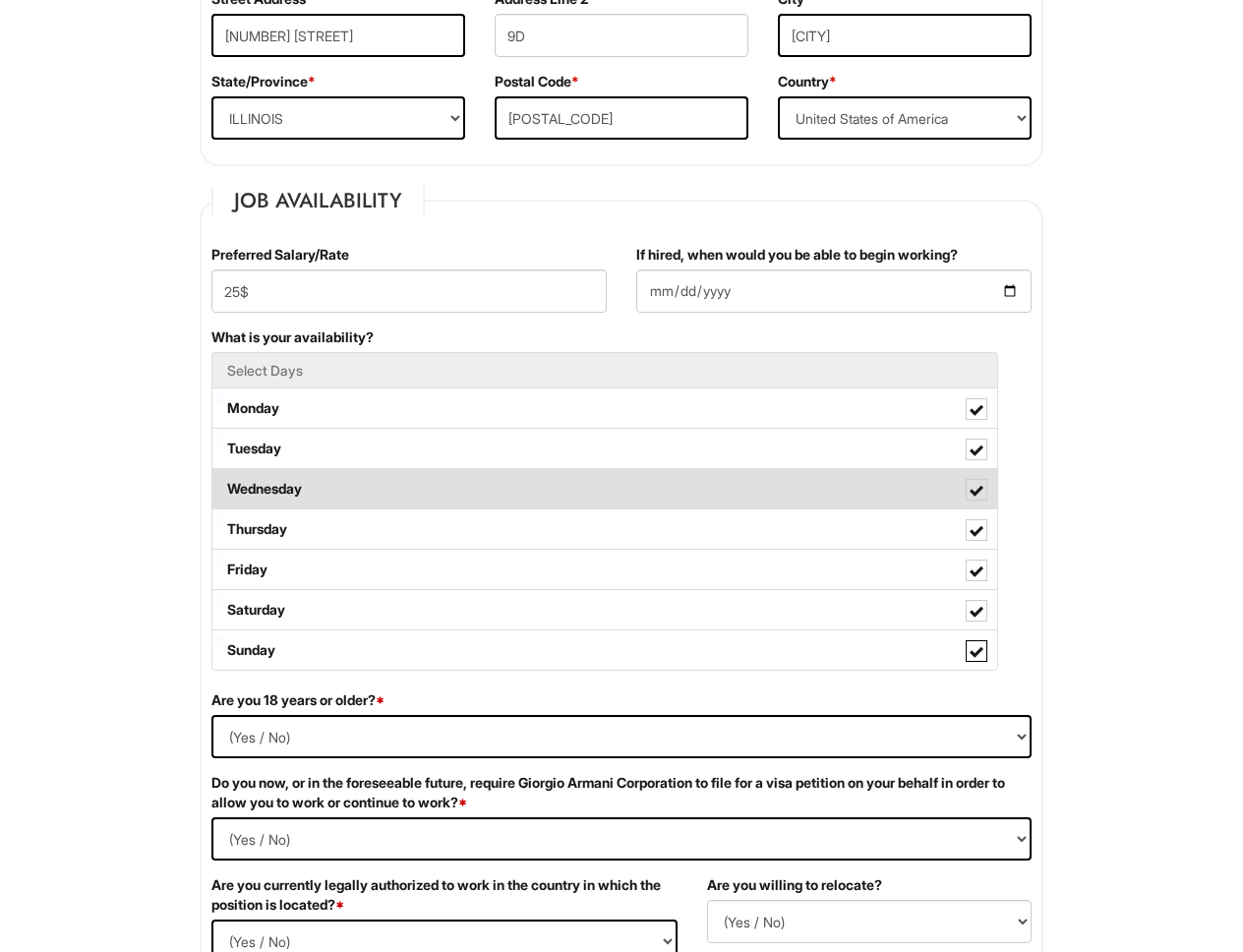 scroll, scrollTop: 692, scrollLeft: 0, axis: vertical 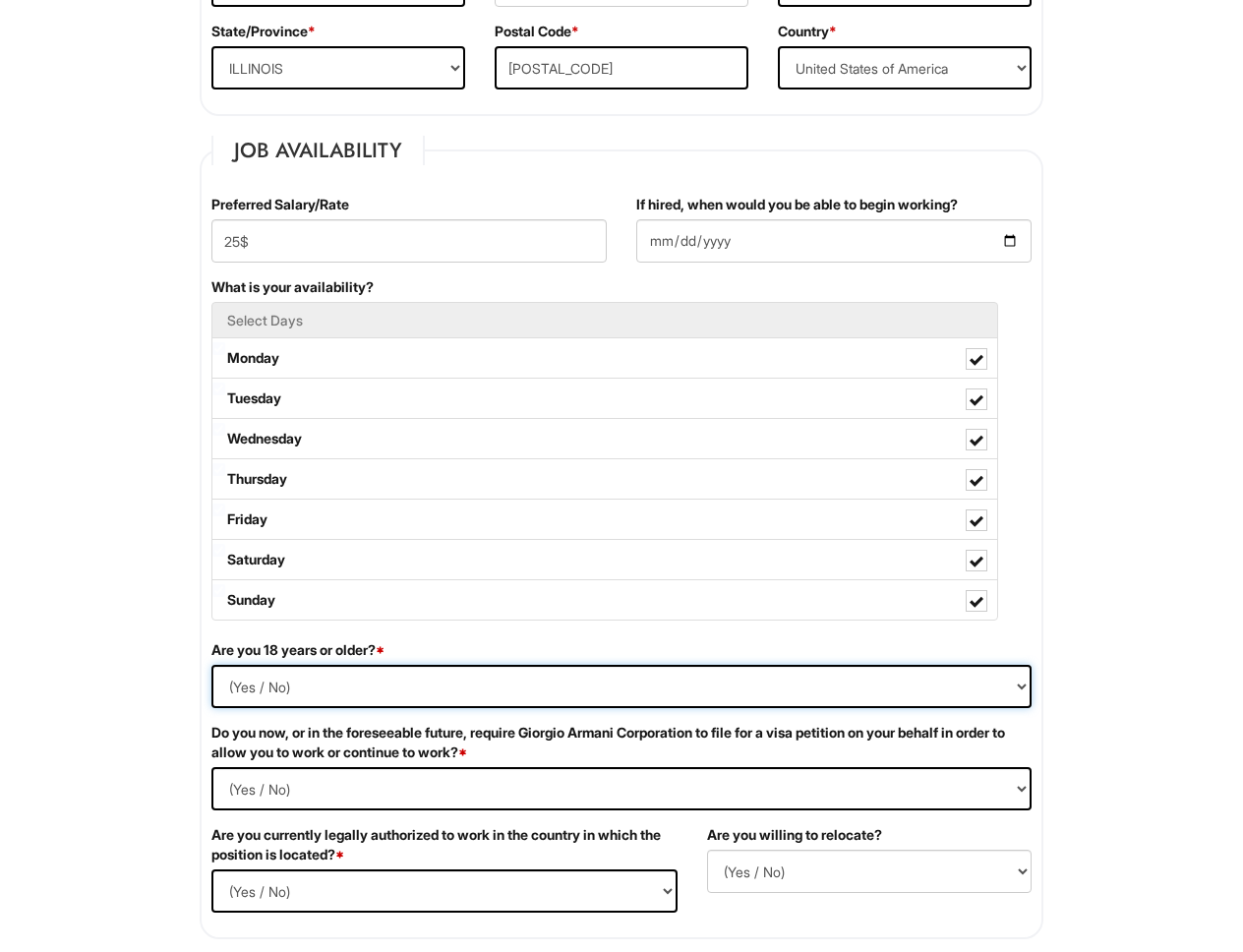 click on "(Yes / No) Yes No" at bounding box center [622, 686] 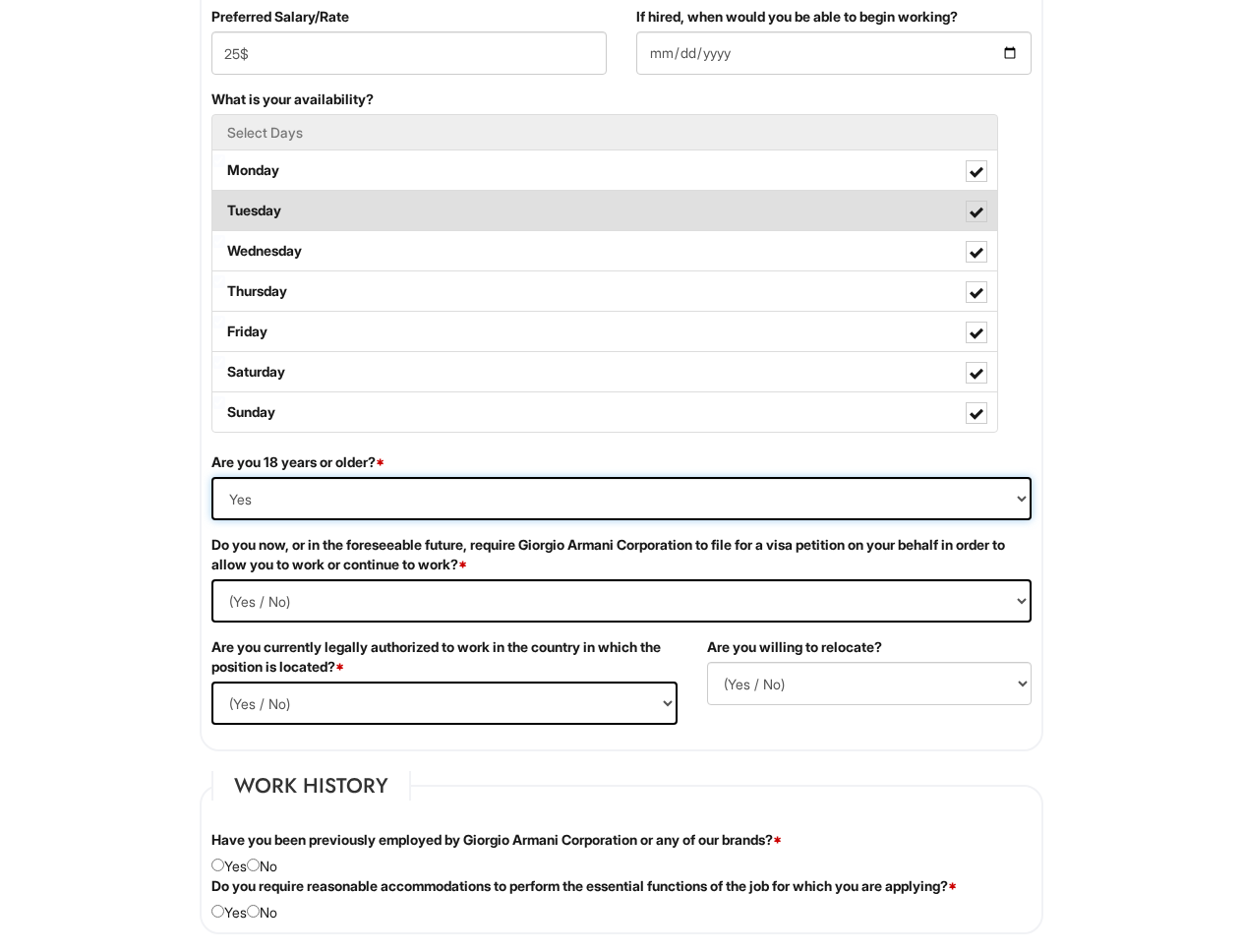 scroll, scrollTop: 884, scrollLeft: 0, axis: vertical 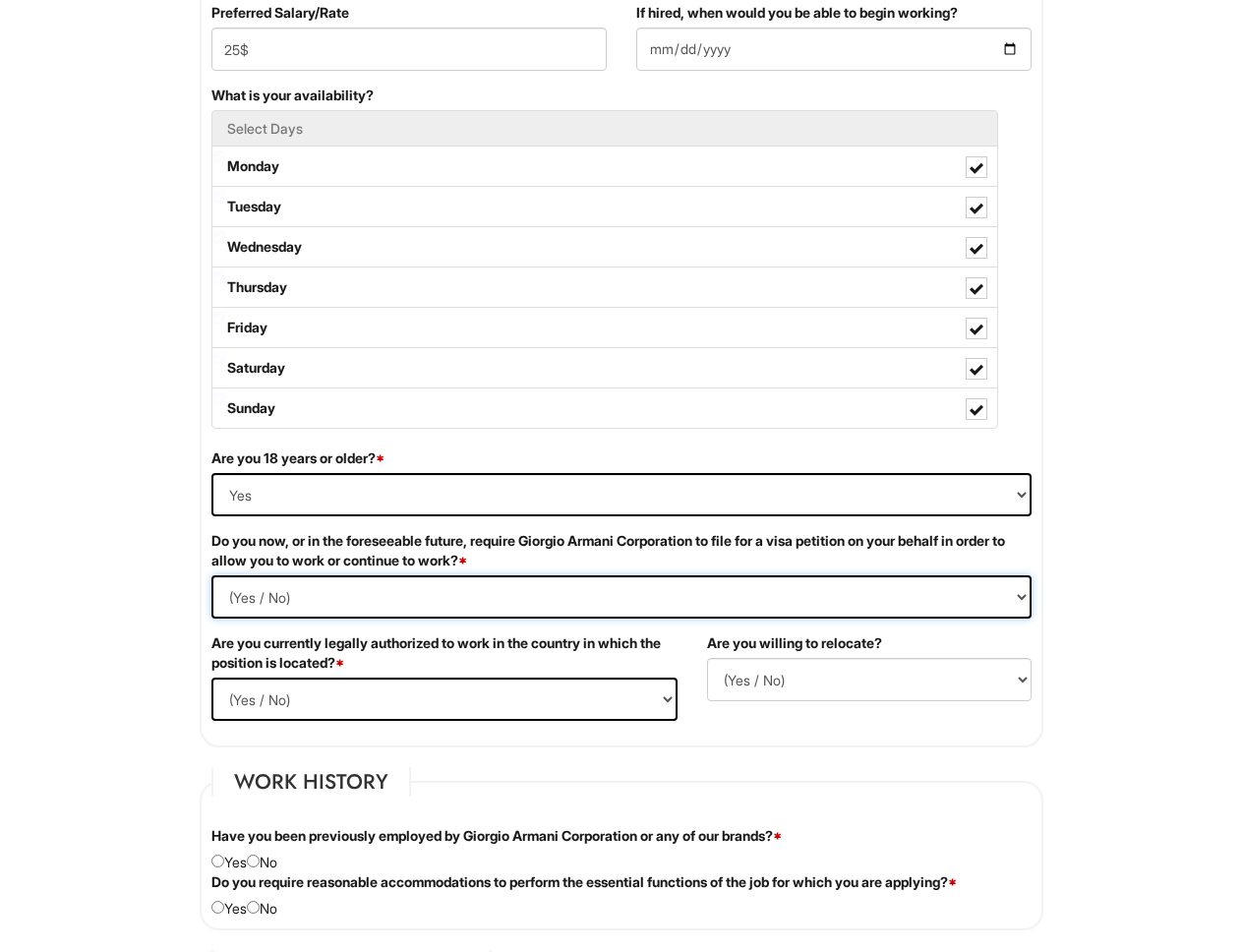 click on "(Yes / No) Yes No" at bounding box center [622, 597] 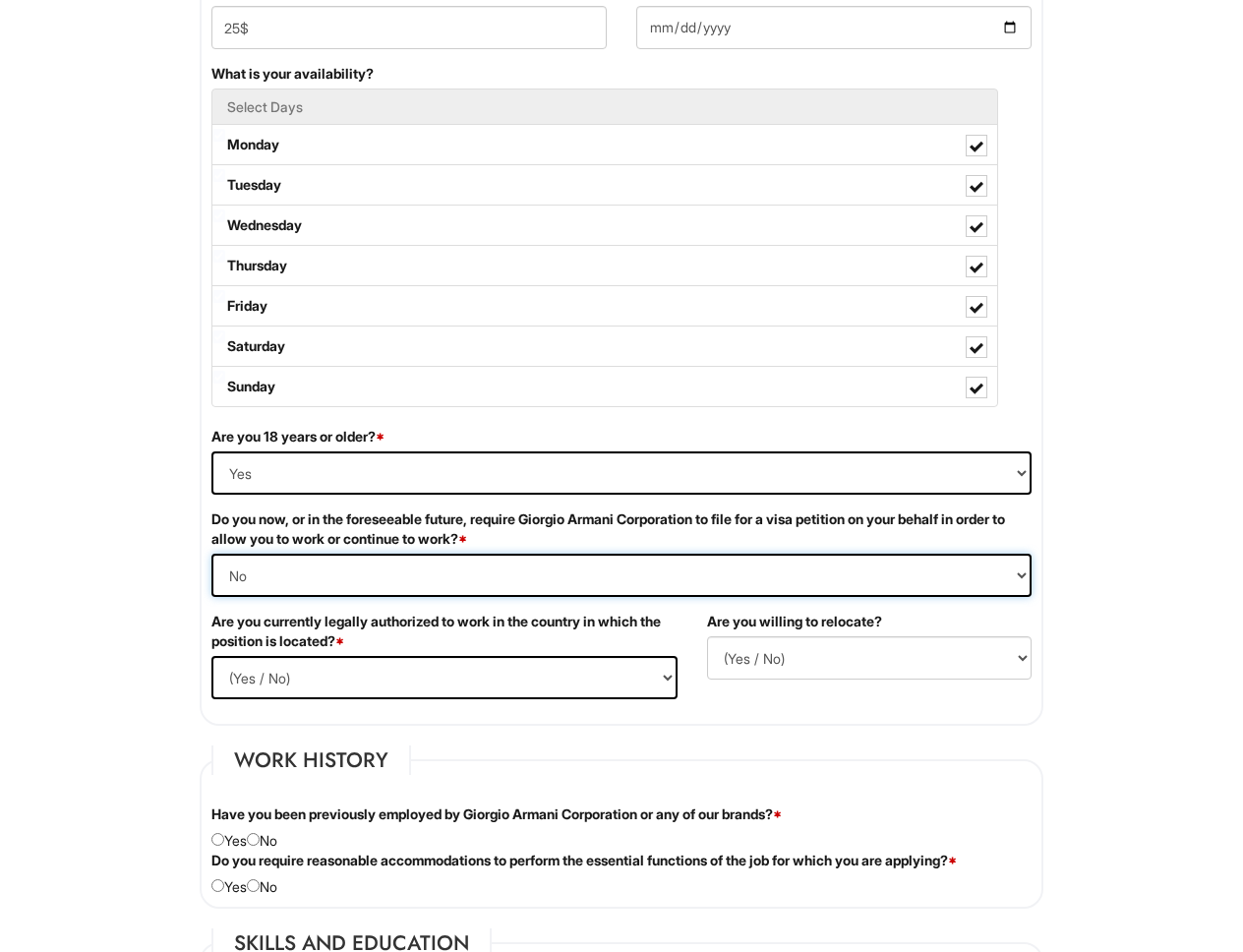 scroll, scrollTop: 910, scrollLeft: 0, axis: vertical 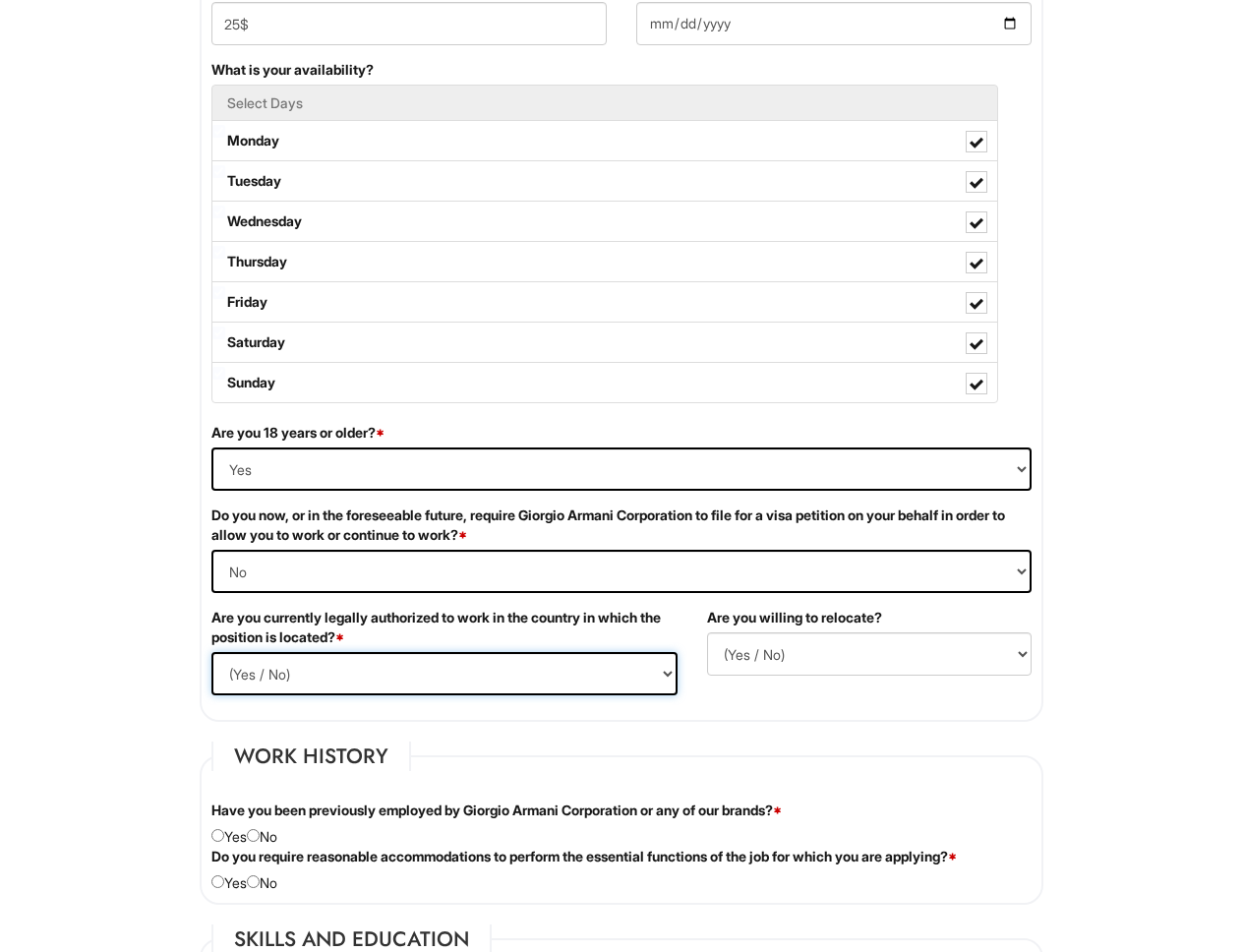 click on "(Yes / No) Yes No" at bounding box center [444, 674] 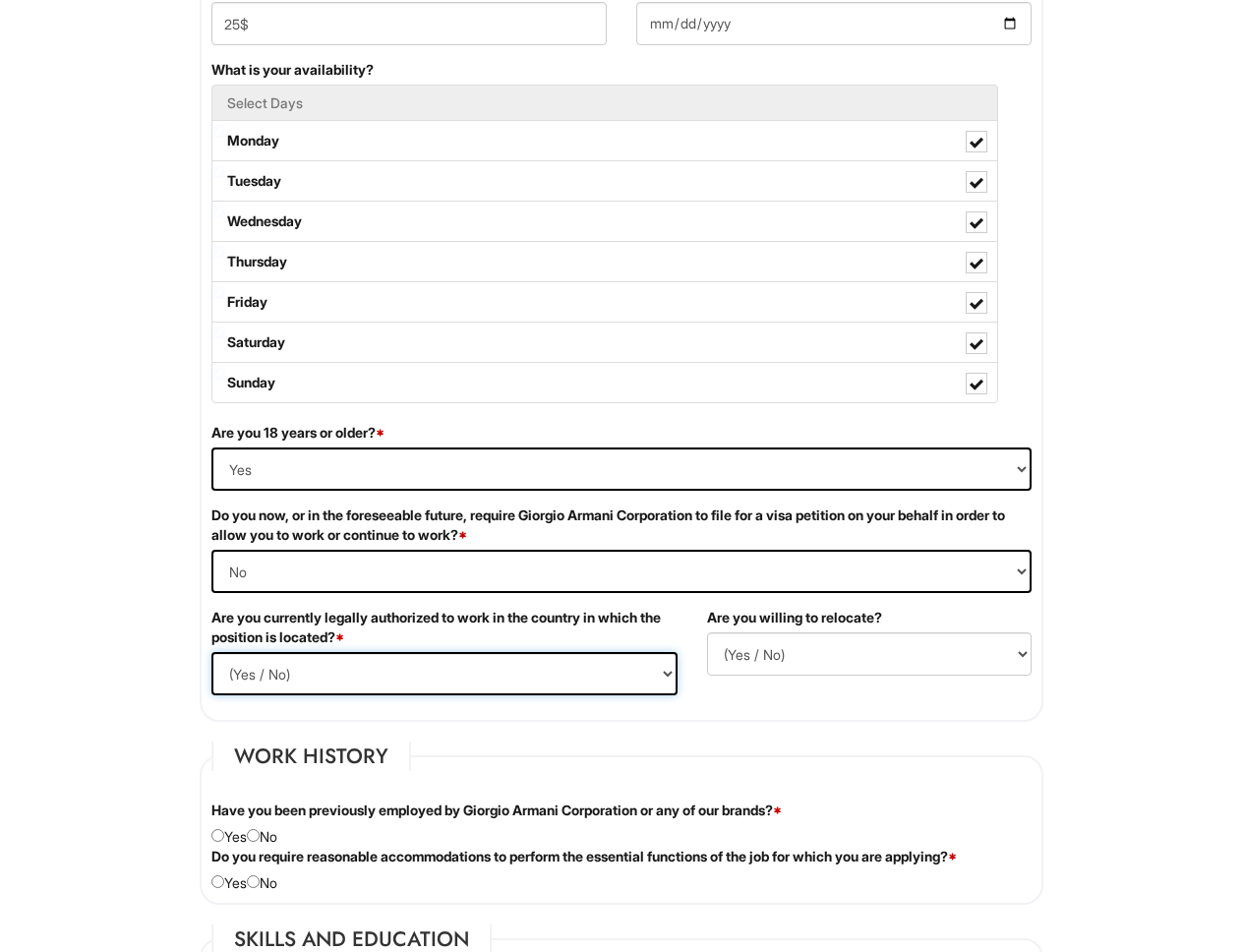select on "Yes" 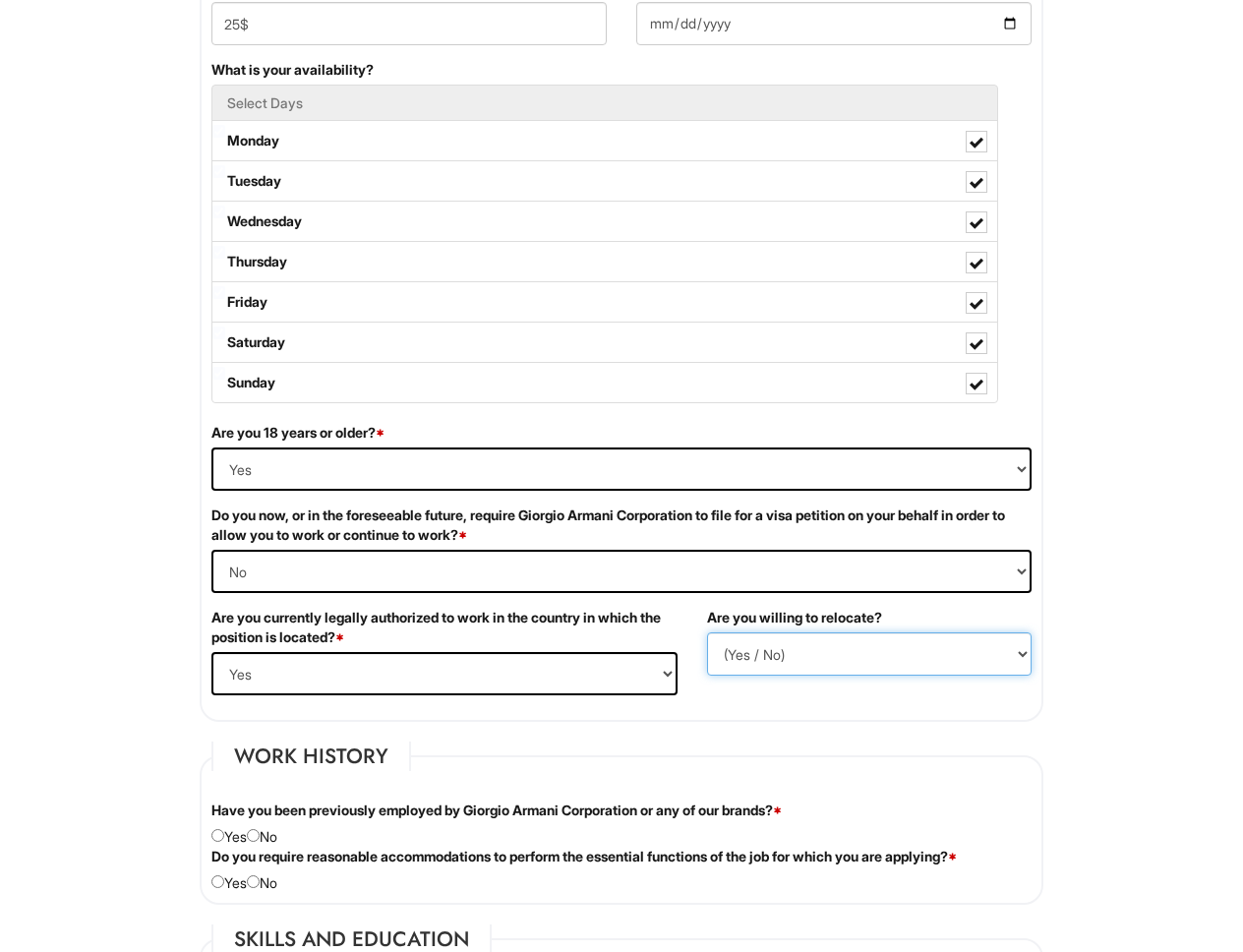 click on "(Yes / No) No Yes" at bounding box center [869, 654] 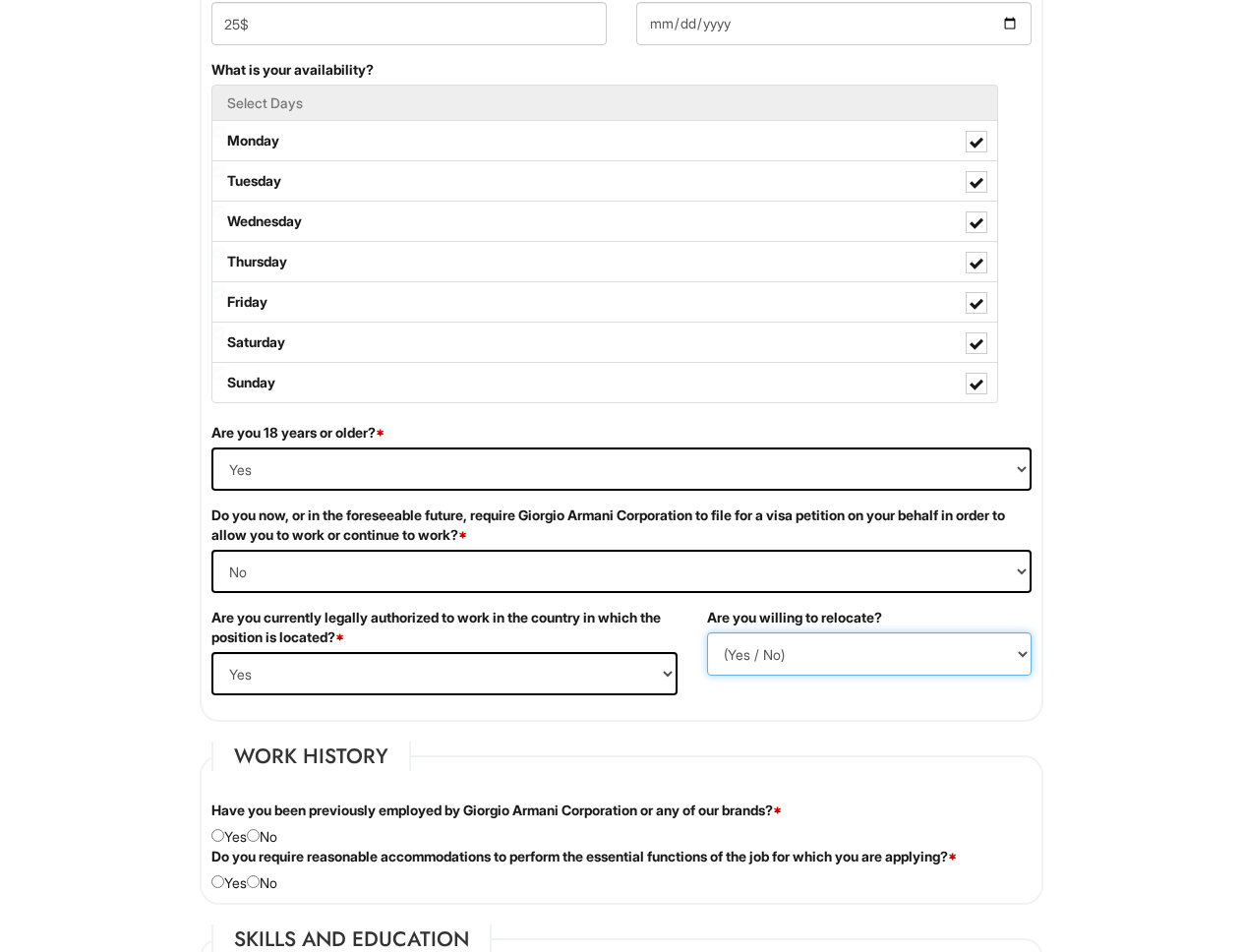 select on "Y" 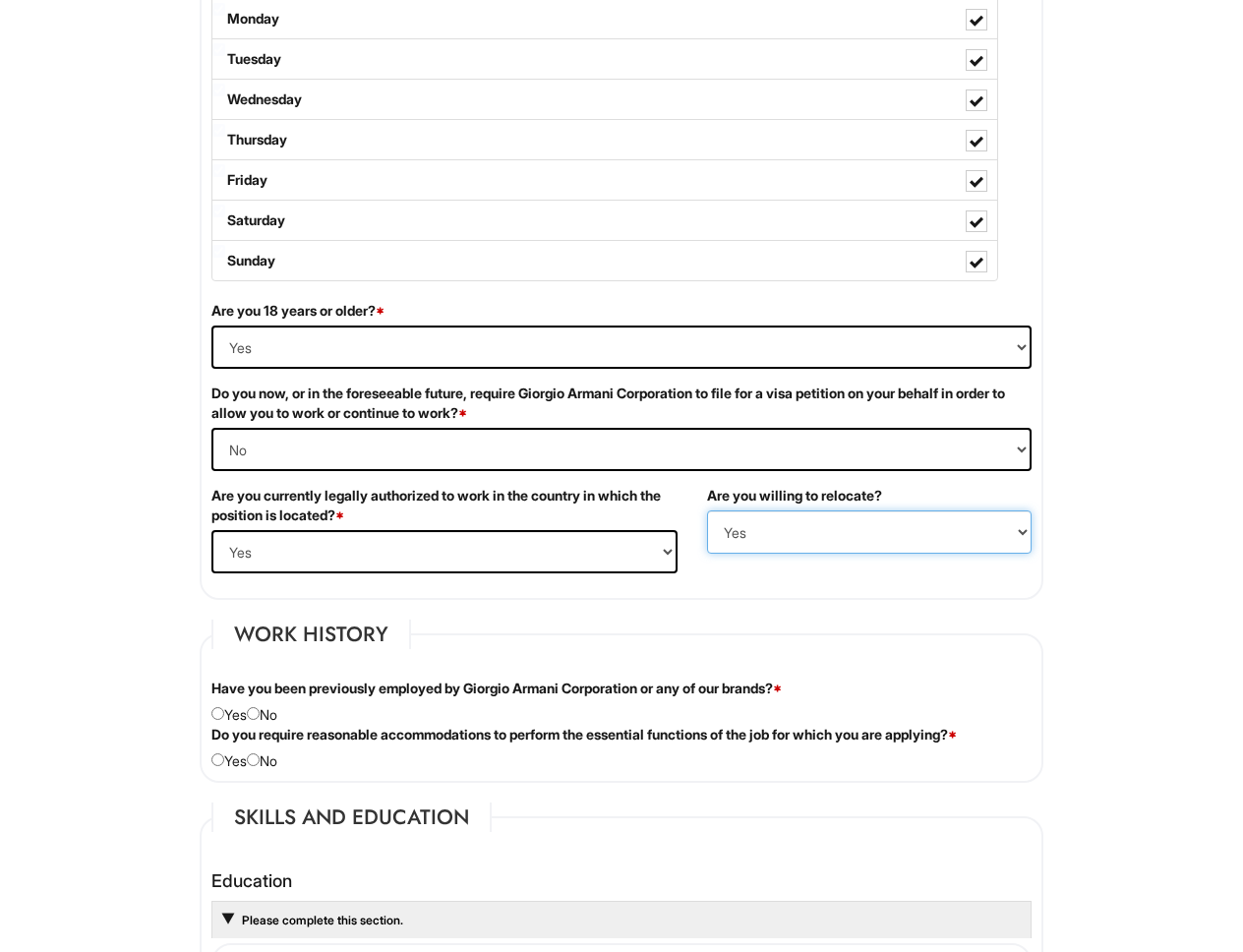 scroll, scrollTop: 1073, scrollLeft: 0, axis: vertical 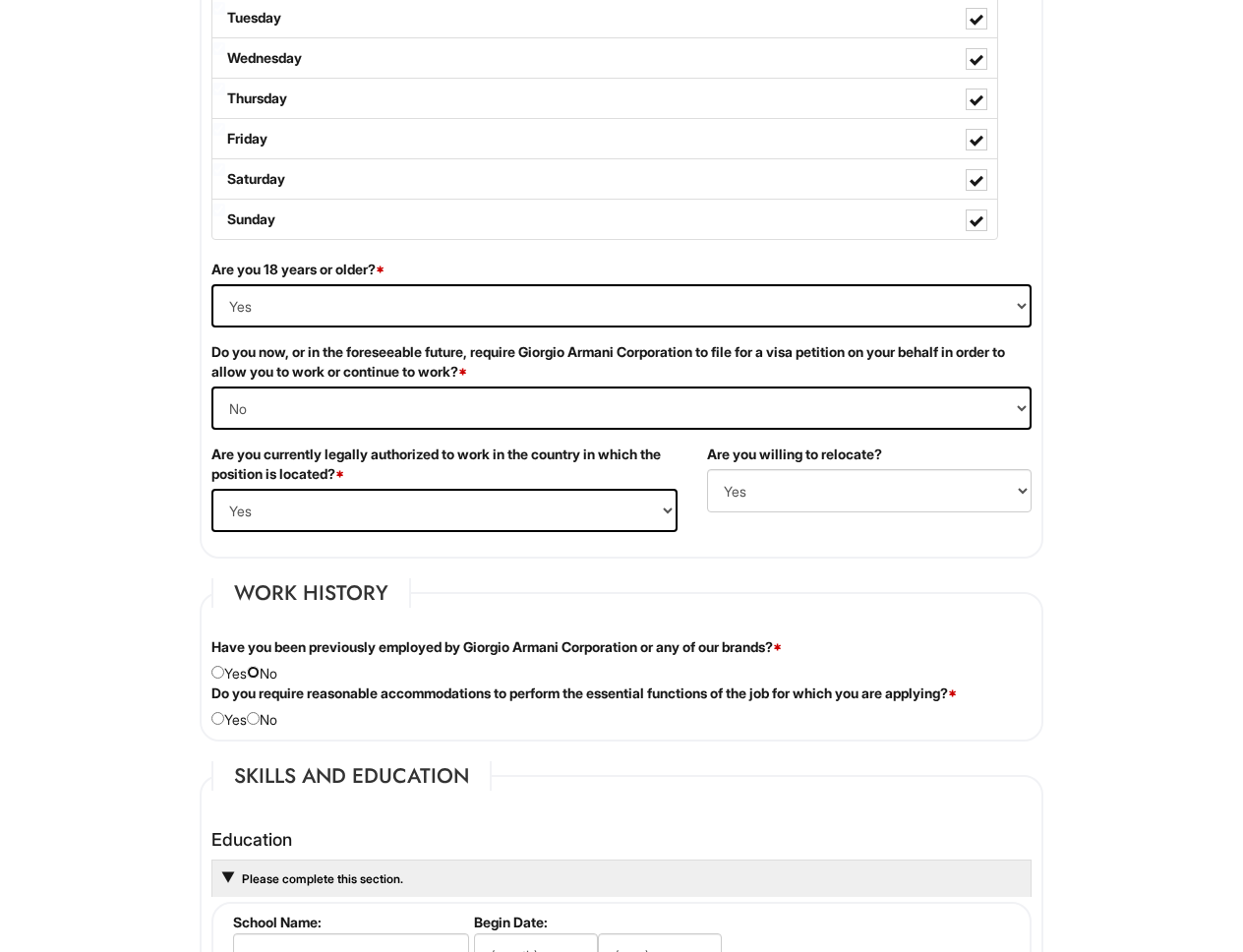 click at bounding box center (253, 672) 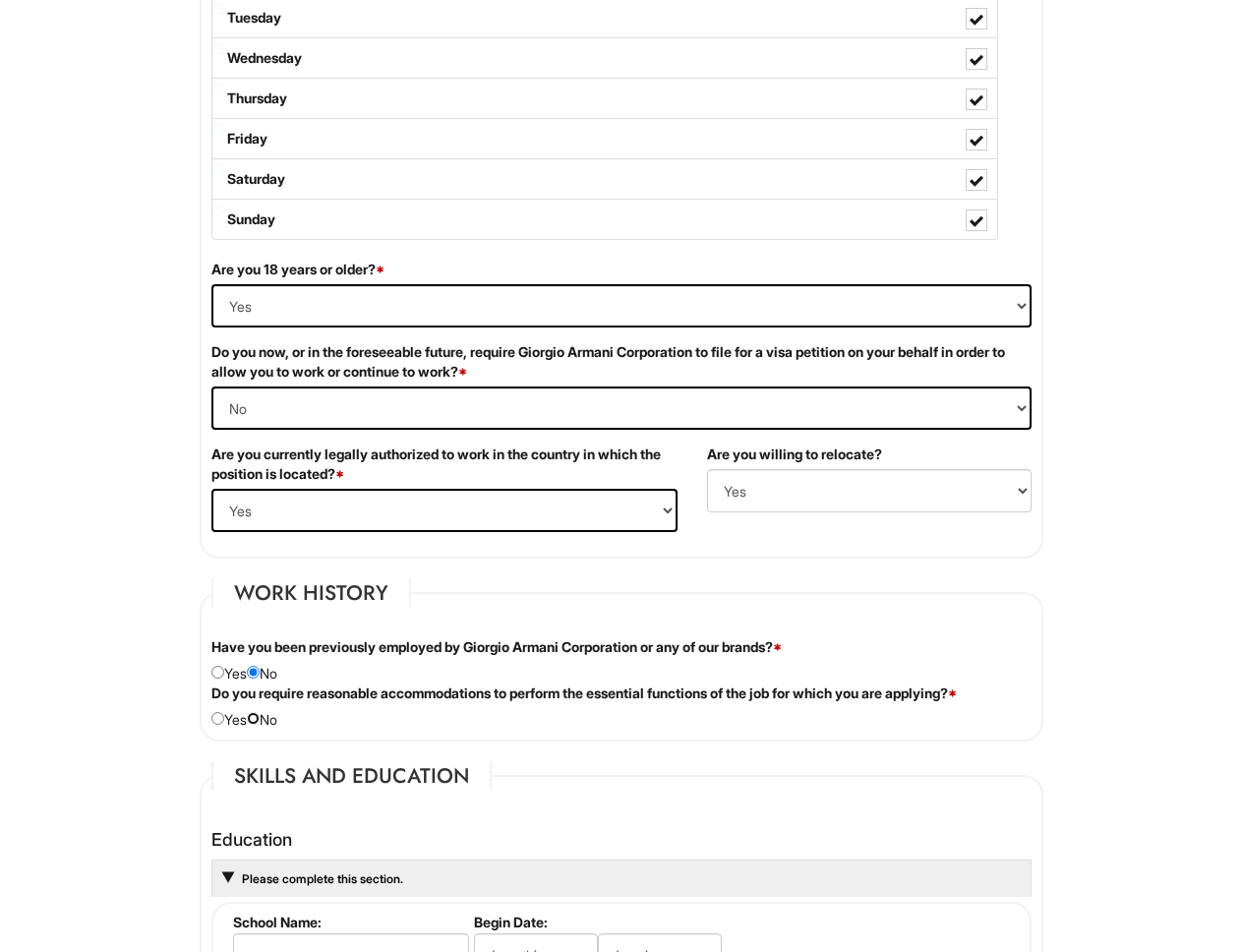 click at bounding box center (253, 718) 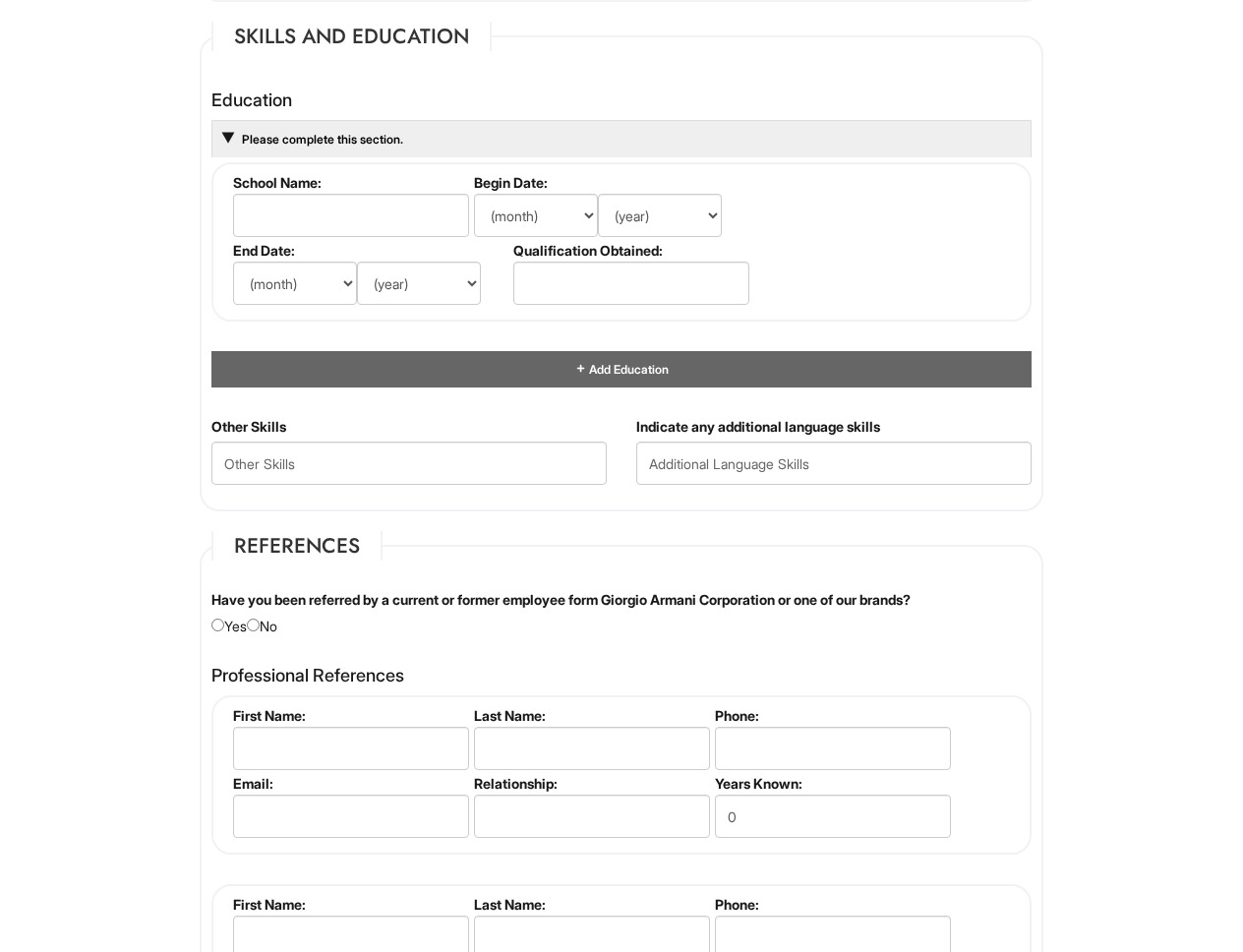 scroll, scrollTop: 1836, scrollLeft: 0, axis: vertical 